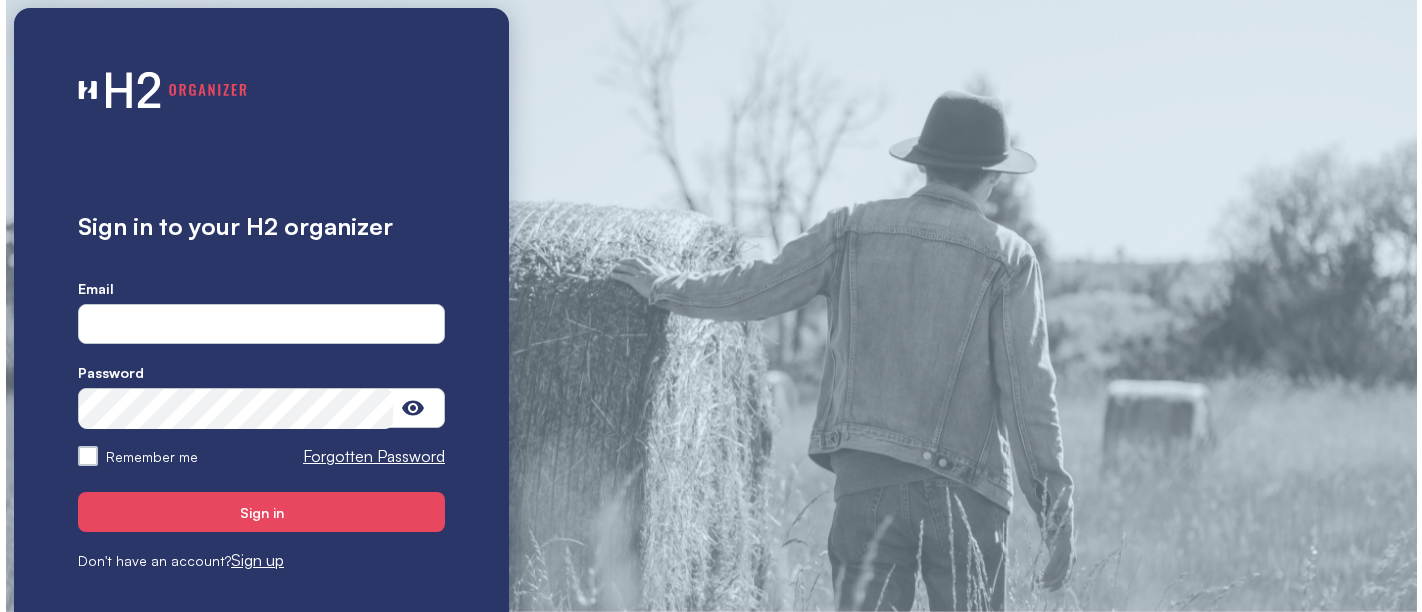 scroll, scrollTop: 0, scrollLeft: 0, axis: both 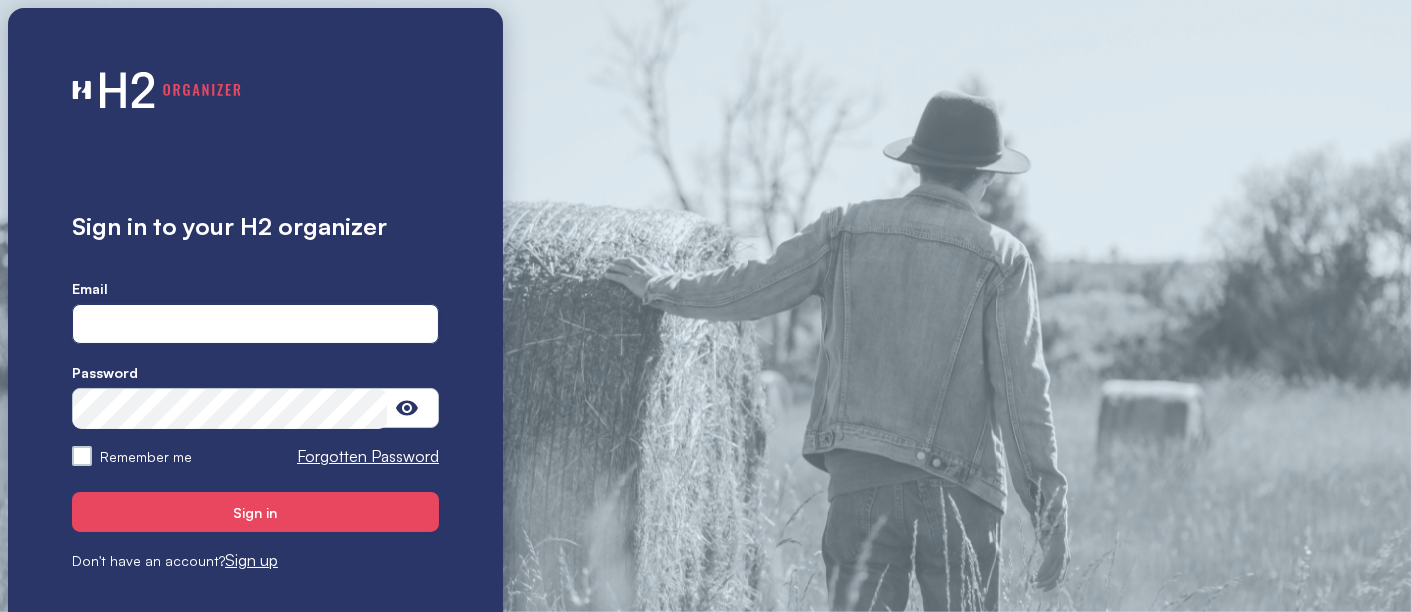 click at bounding box center [255, 325] 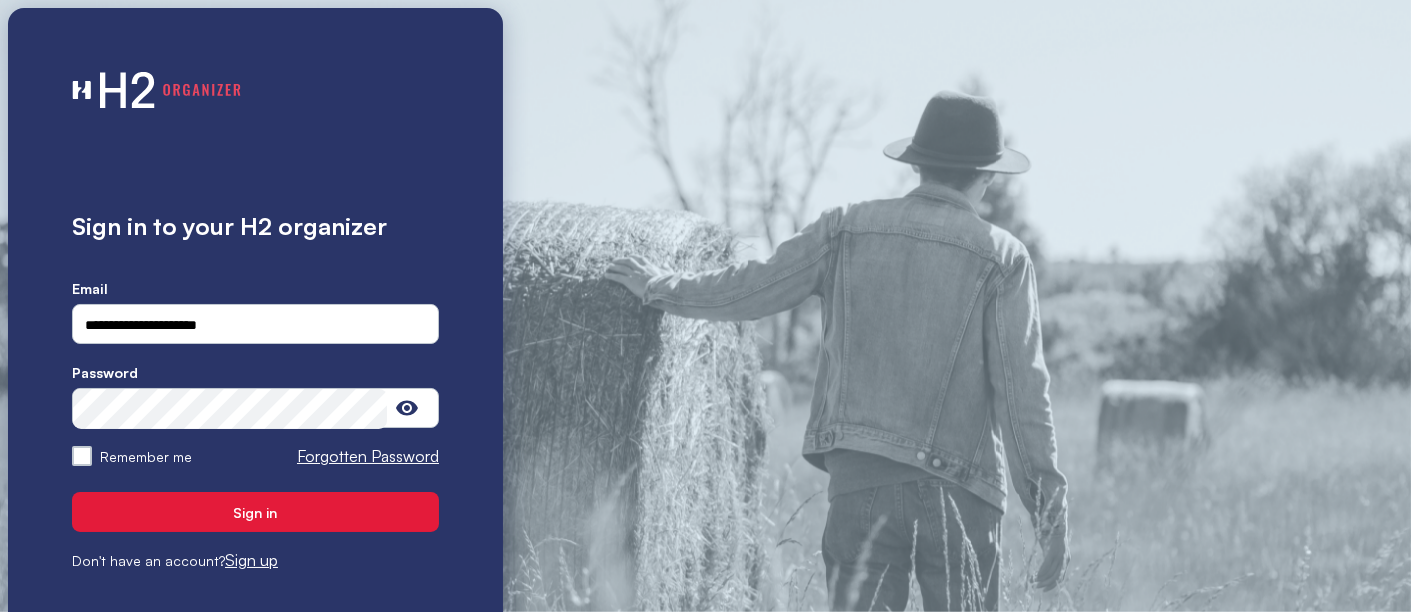 click on "Sign in" at bounding box center [255, 512] 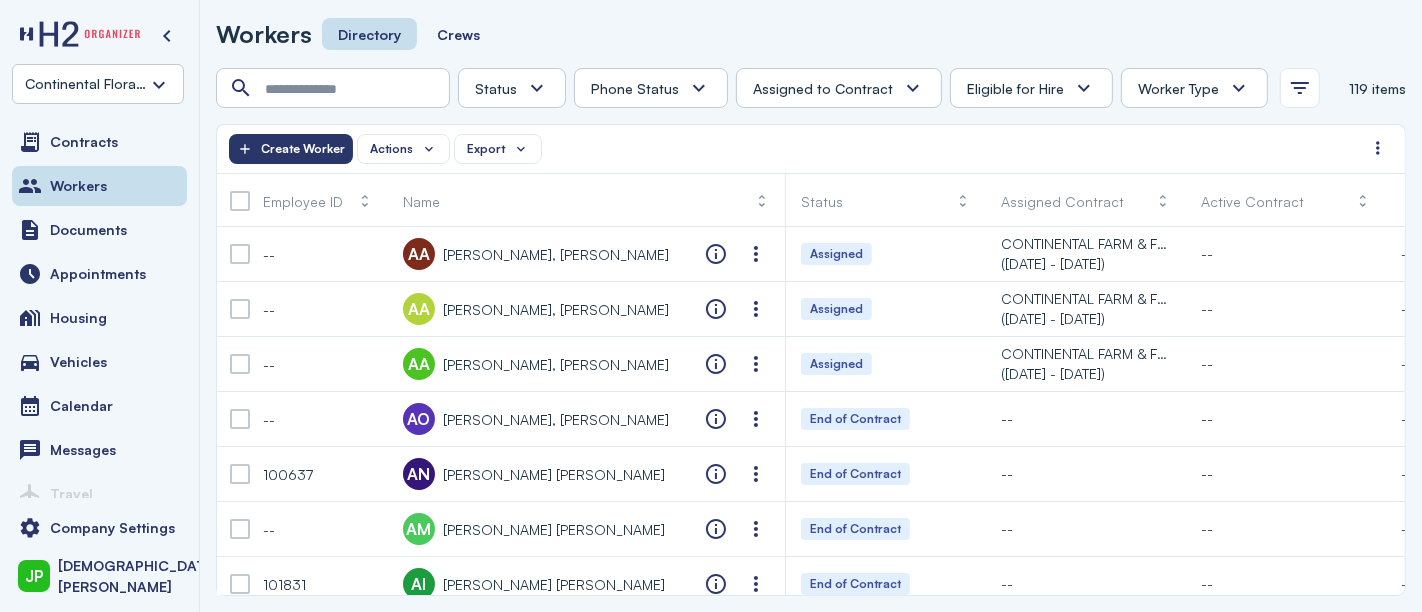 click on "Assigned to Contract" at bounding box center [823, 88] 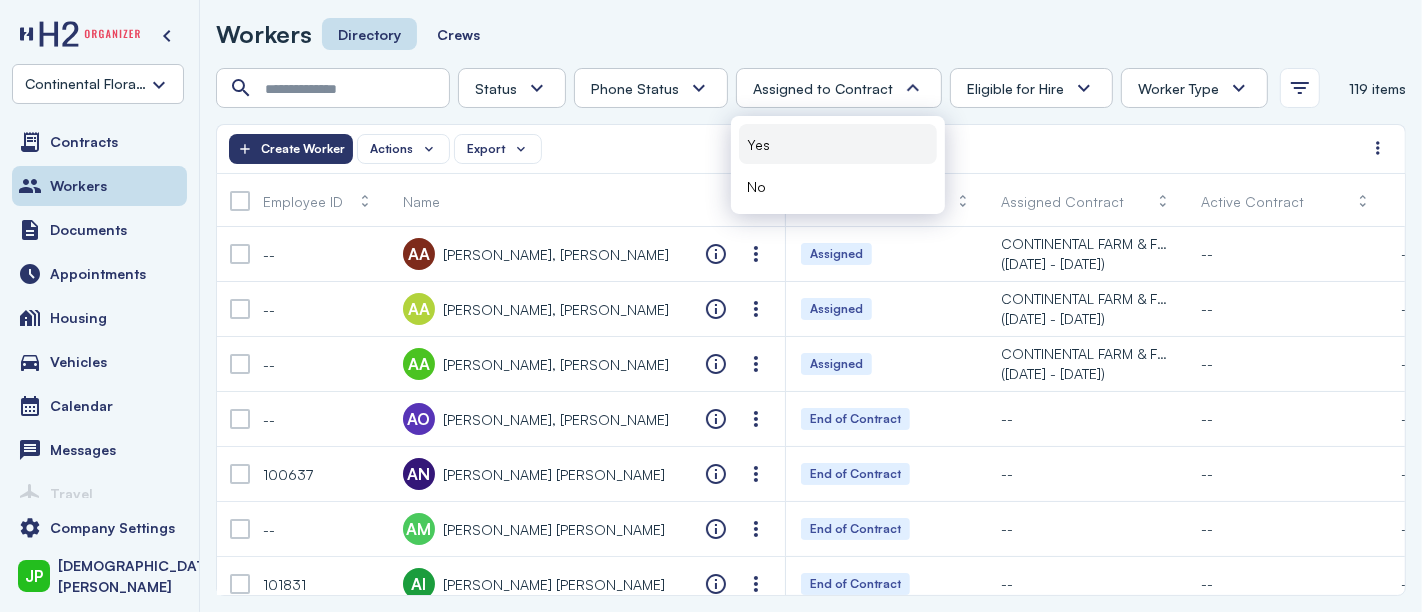 click on "Yes" at bounding box center (838, 144) 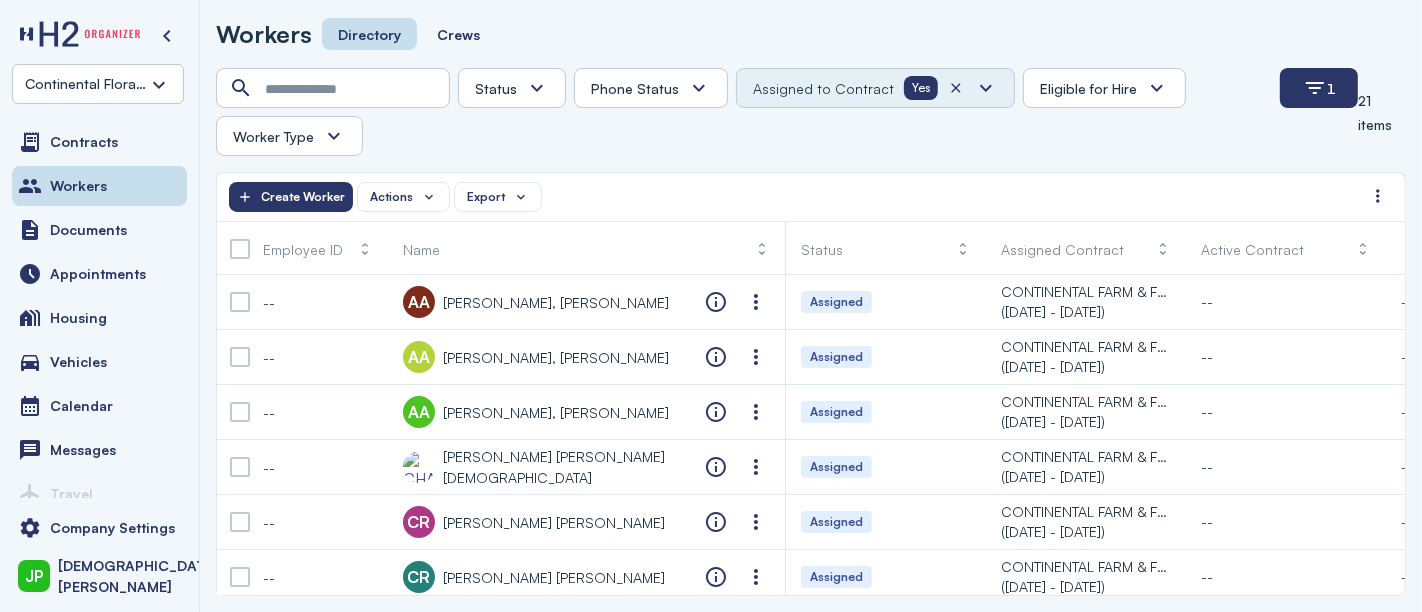 click at bounding box center [334, 136] 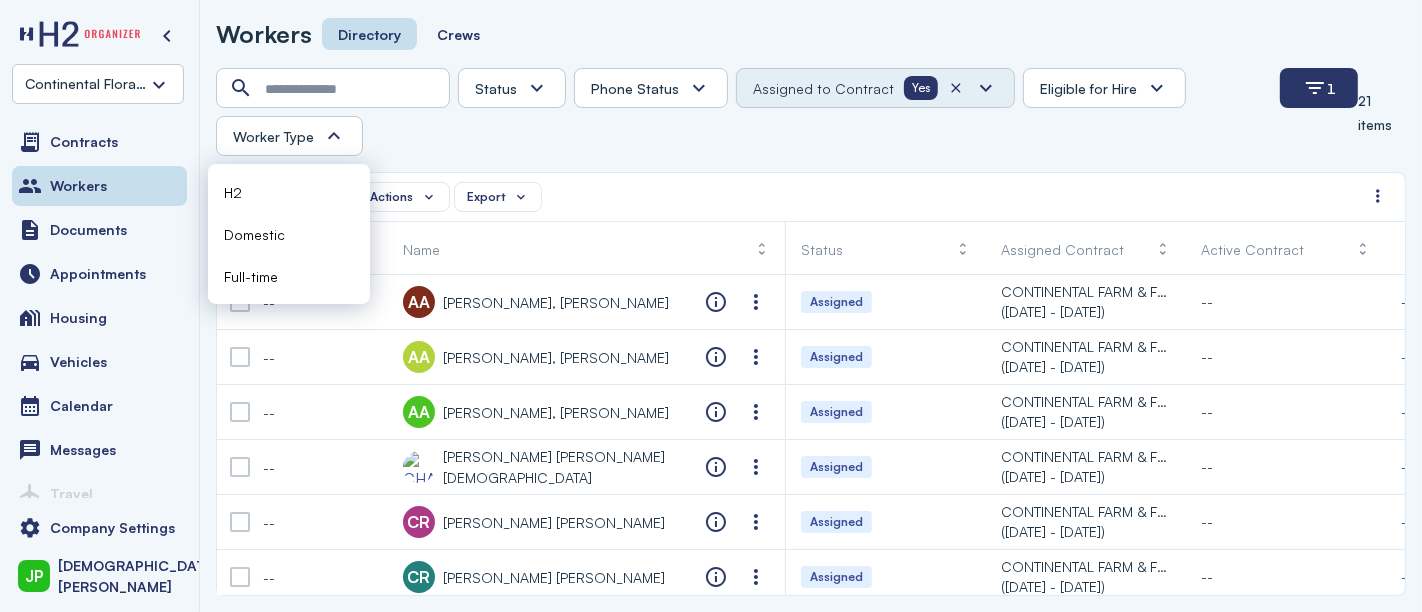 click on "Status         Absconded Assigned Available Employed End of Contract Quit     Phone Status         Unknown Pending Failed Verified   Assigned to Contract   Yes           Eligible for Hire         Yes No     Worker Type" at bounding box center [742, 112] 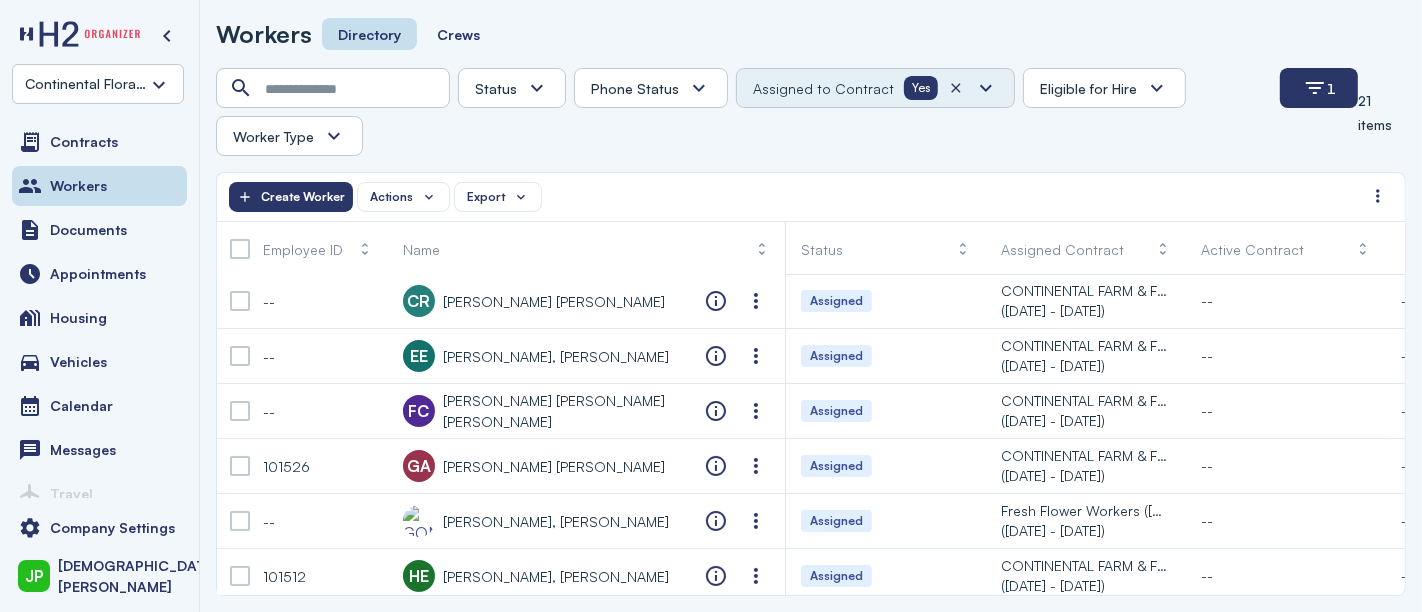 scroll, scrollTop: 0, scrollLeft: 0, axis: both 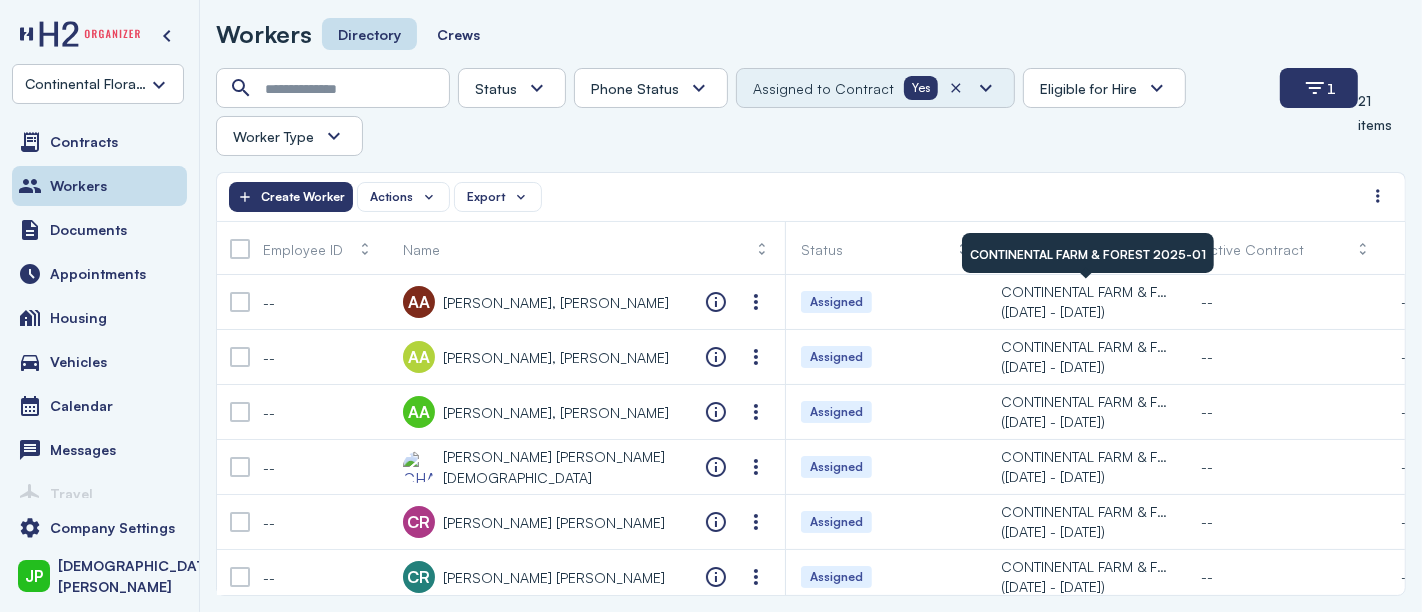 click on "CONTINENTAL FARM & FOREST 2025-01" at bounding box center (1088, 253) 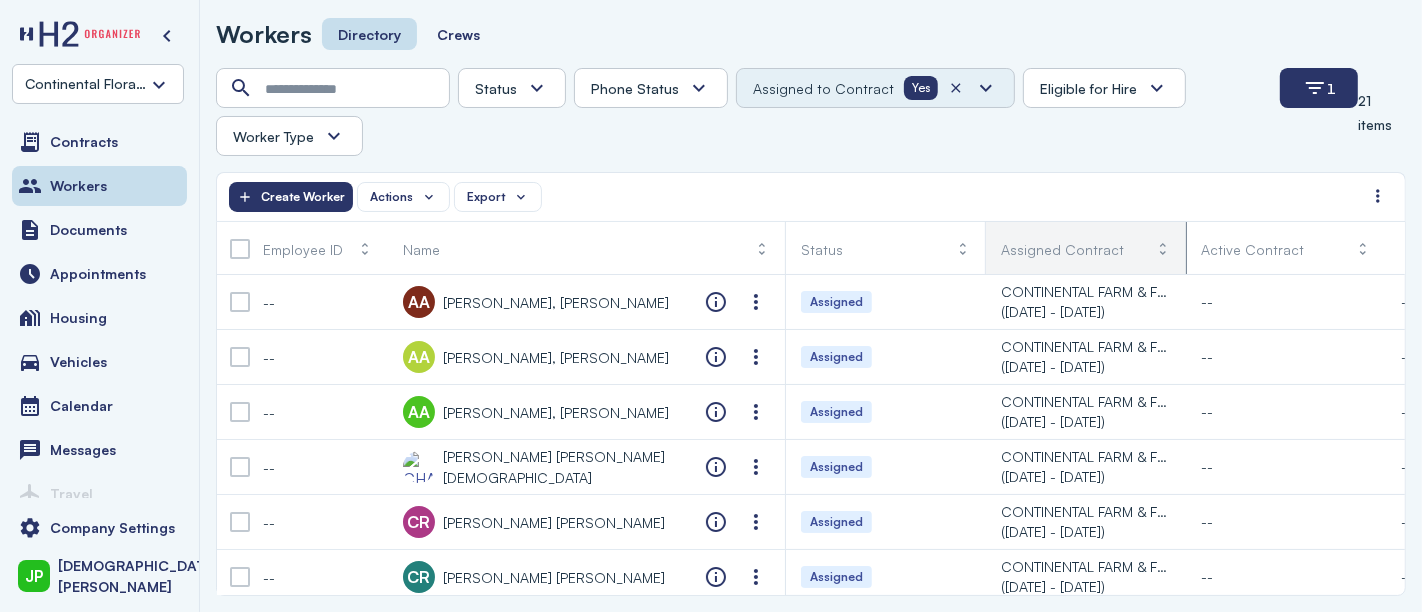 click on "Assigned Contract" at bounding box center [1086, 249] 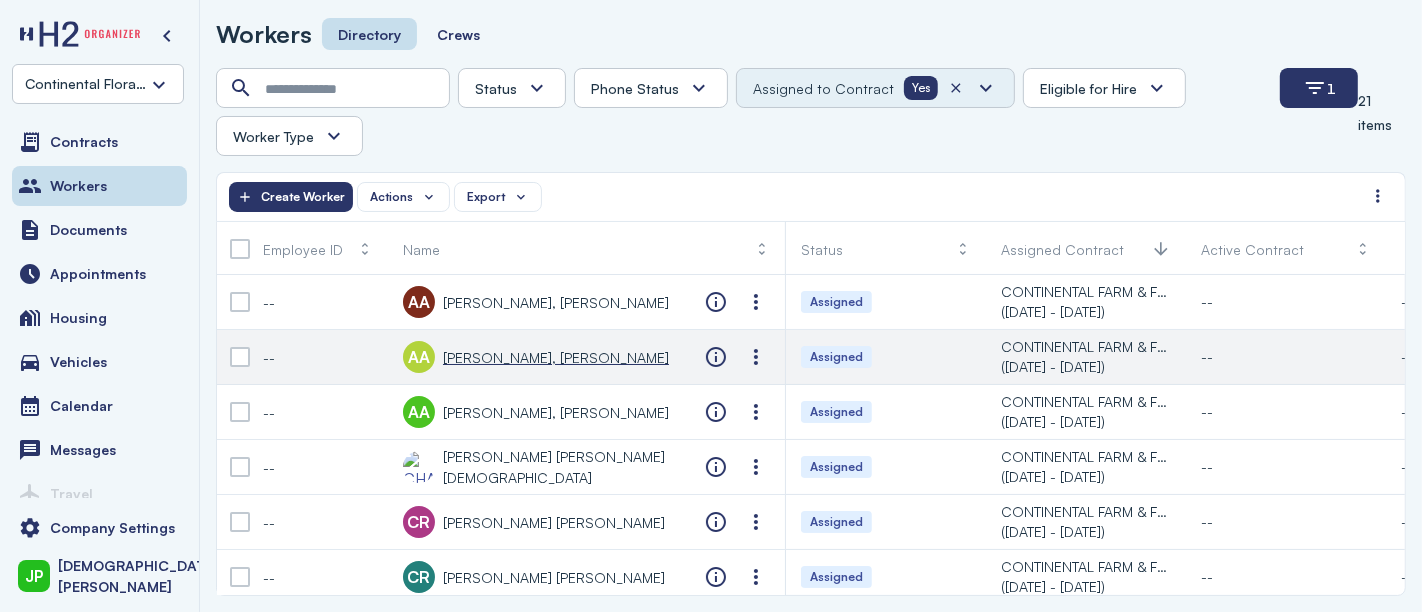 scroll, scrollTop: 0, scrollLeft: 60, axis: horizontal 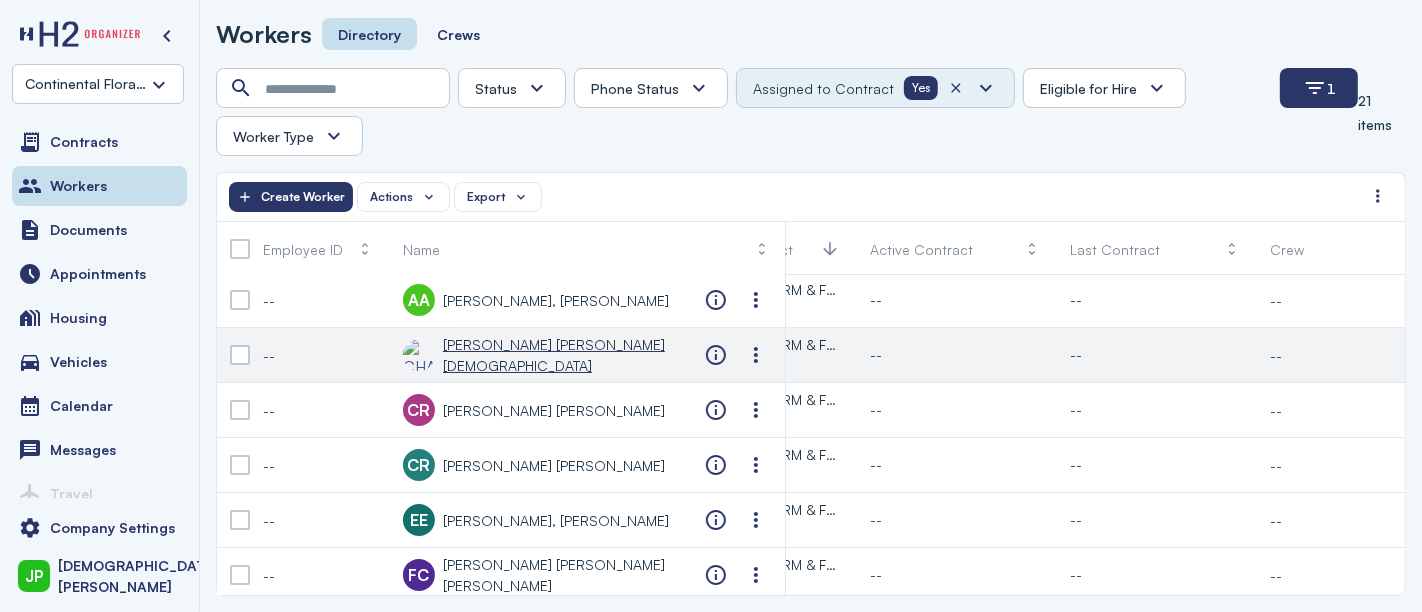 click on "[PERSON_NAME] [PERSON_NAME][DEMOGRAPHIC_DATA]" at bounding box center (558, 355) 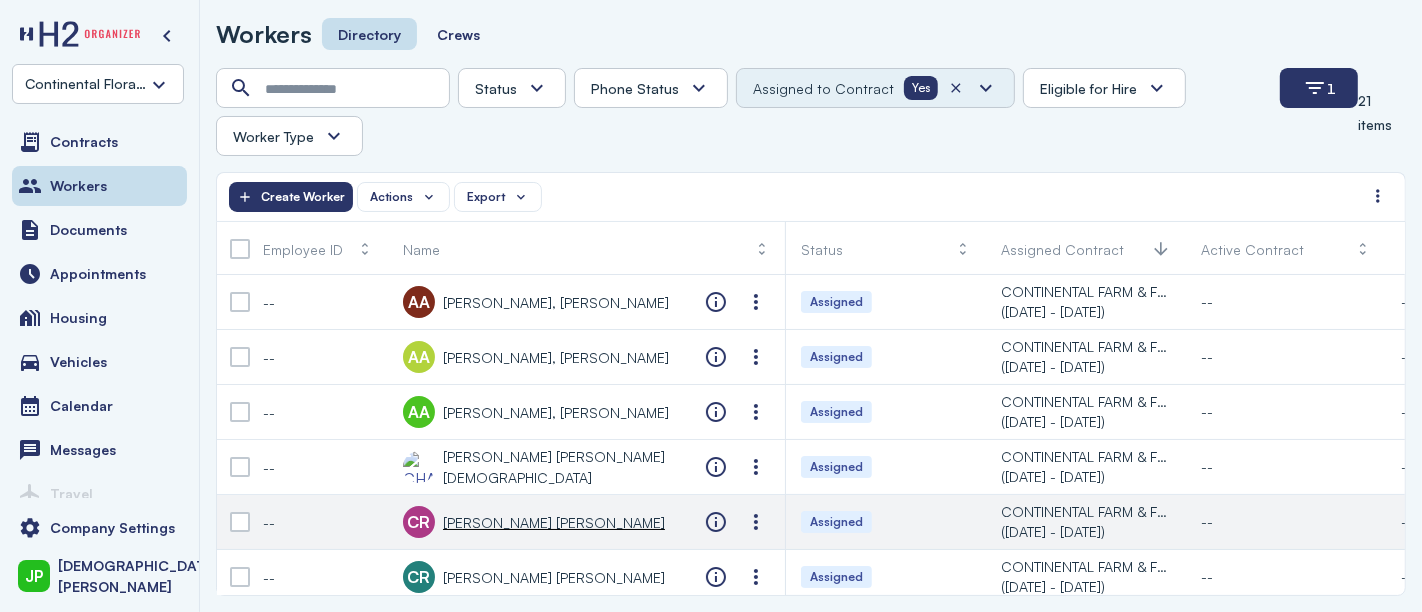 scroll, scrollTop: 111, scrollLeft: 0, axis: vertical 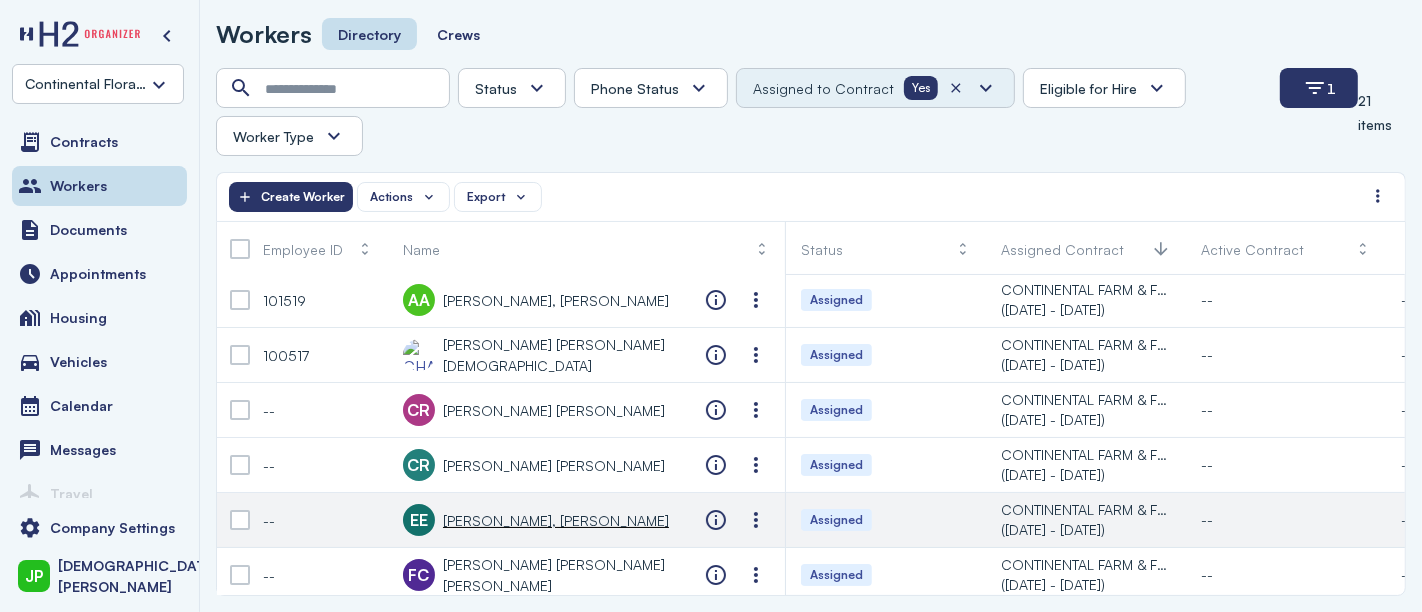 drag, startPoint x: 494, startPoint y: 516, endPoint x: 498, endPoint y: 504, distance: 12.649111 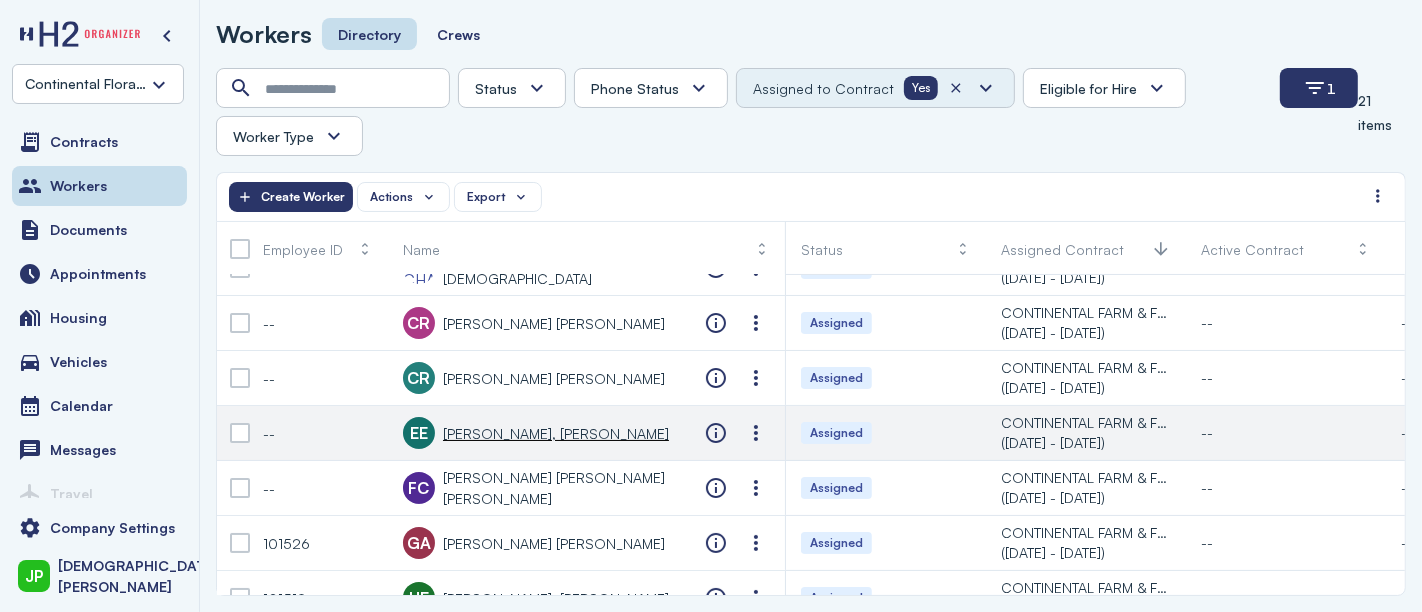 scroll, scrollTop: 222, scrollLeft: 0, axis: vertical 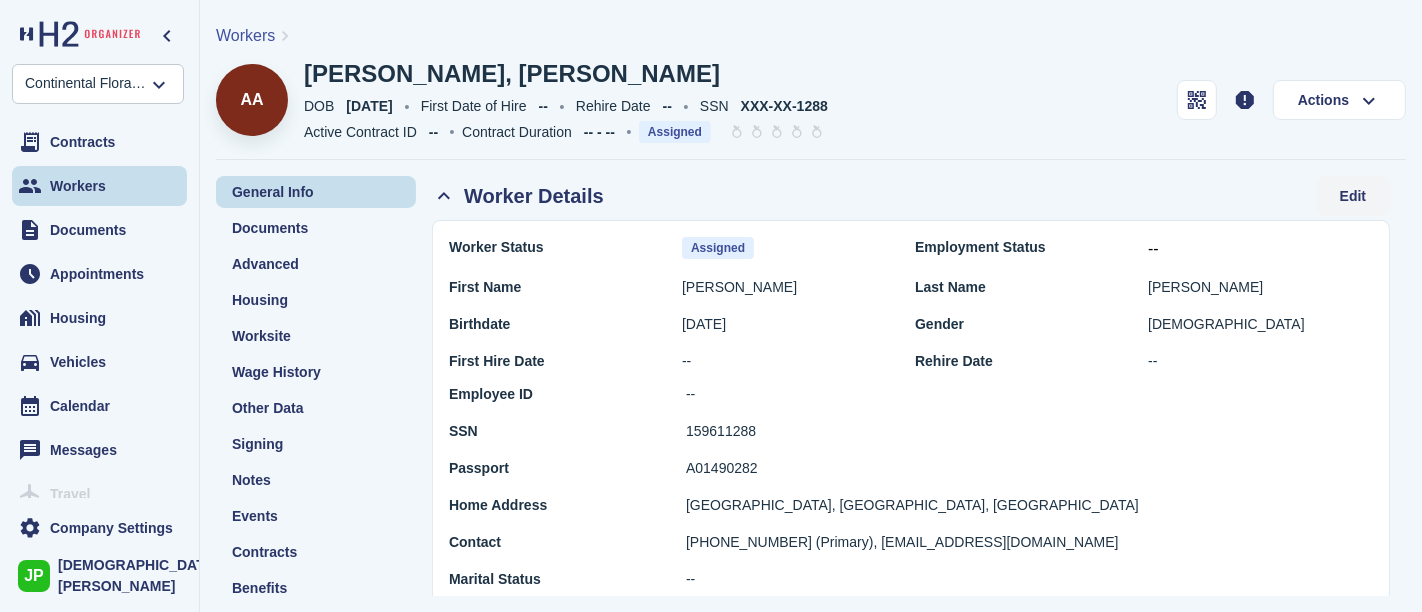 click on "Edit" at bounding box center (1353, 196) 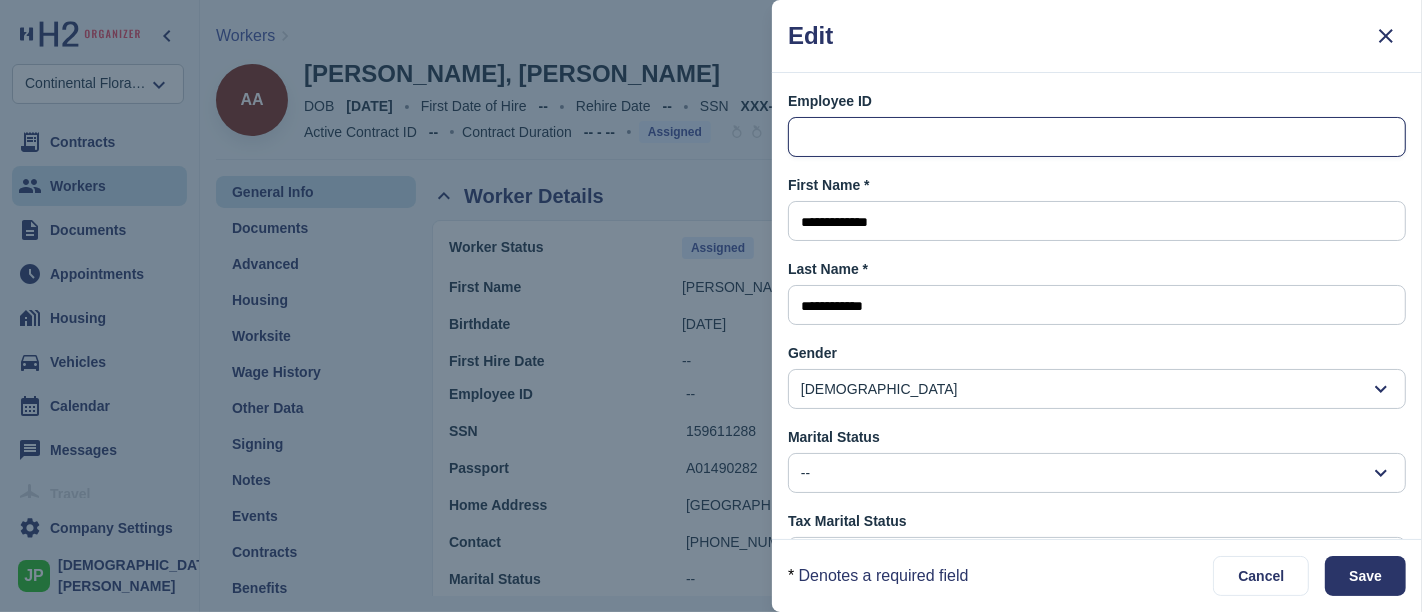 click at bounding box center [1097, 138] 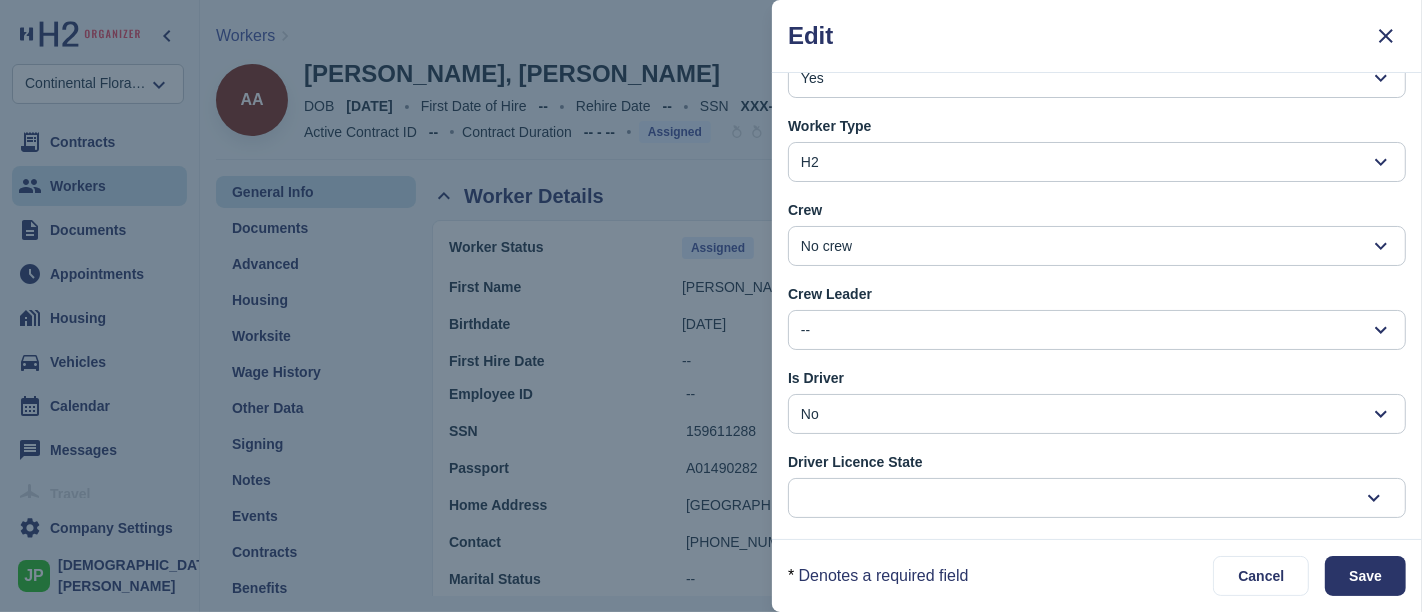 scroll, scrollTop: 1054, scrollLeft: 0, axis: vertical 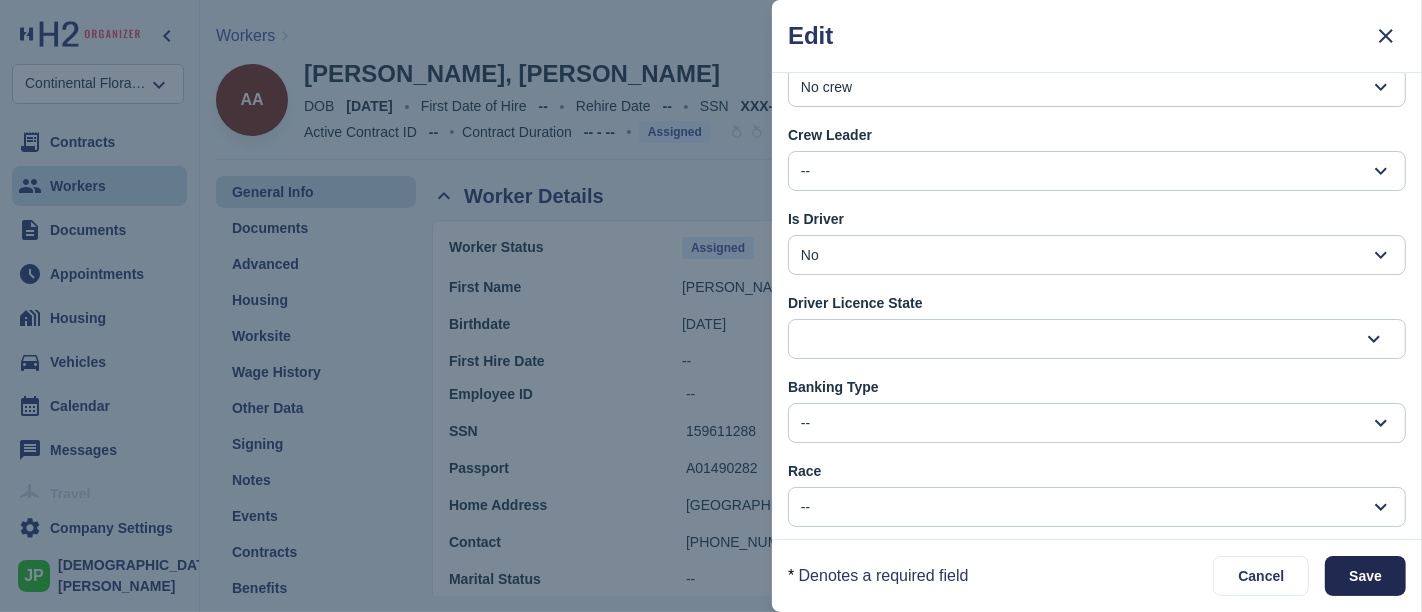 type on "******" 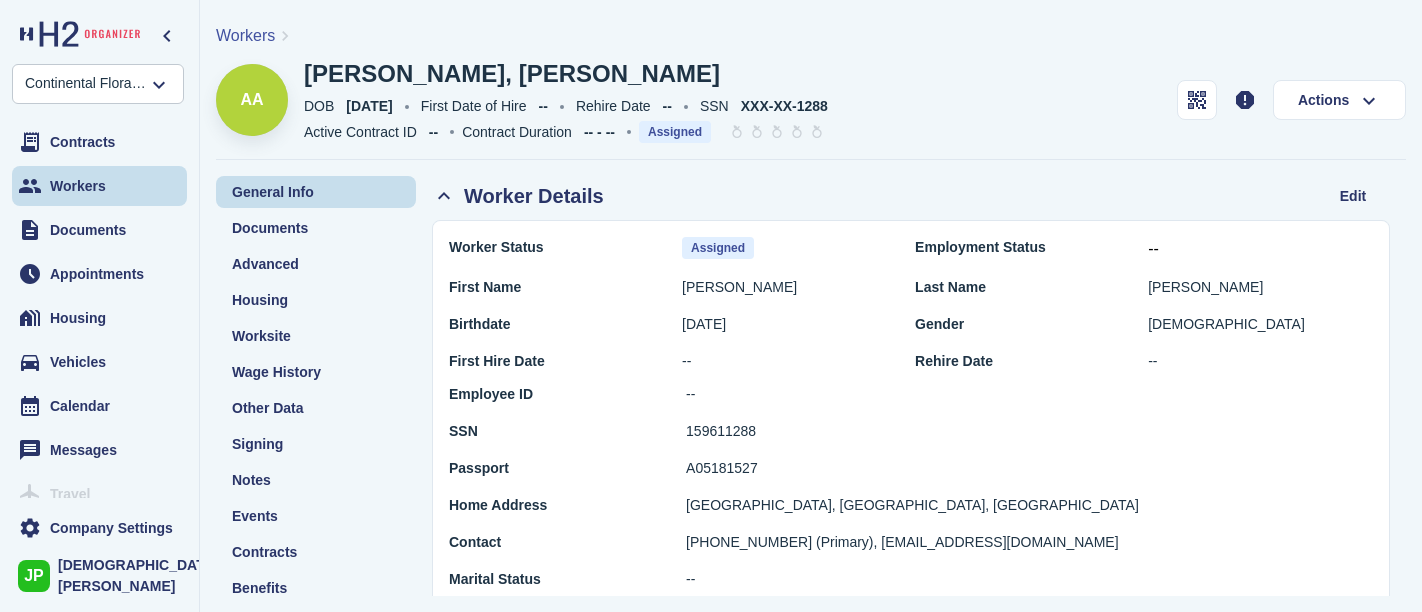 scroll, scrollTop: 0, scrollLeft: 0, axis: both 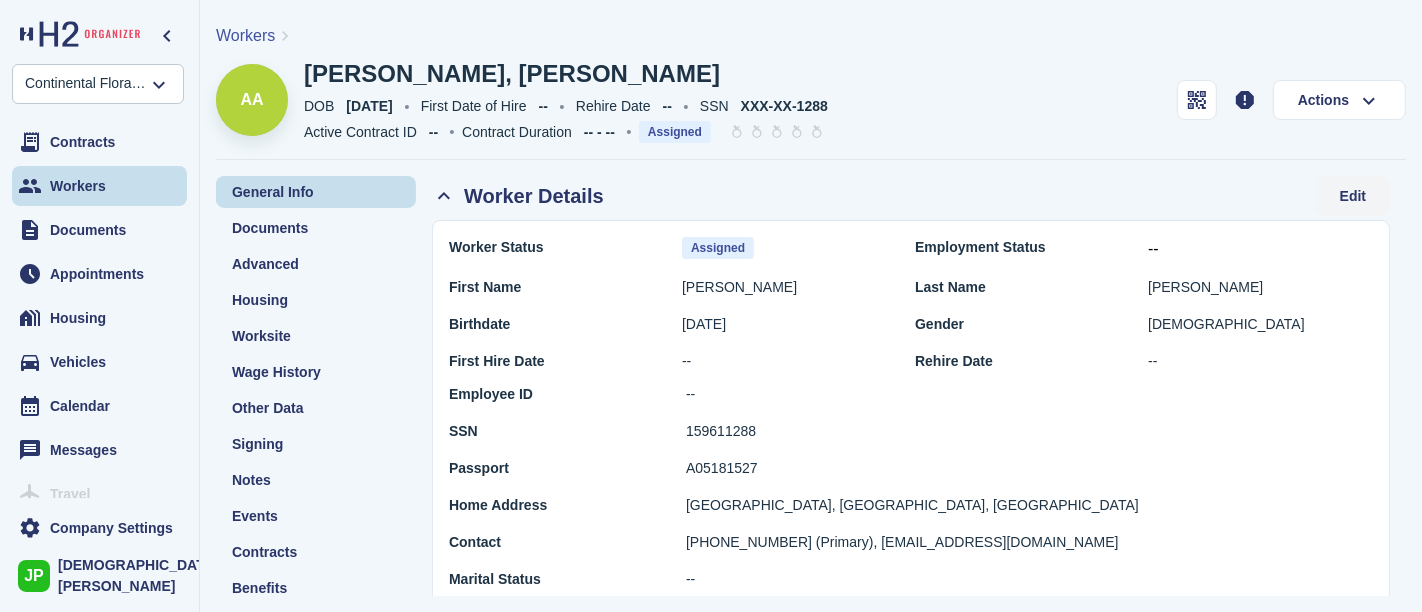 click on "Edit" at bounding box center [1353, 196] 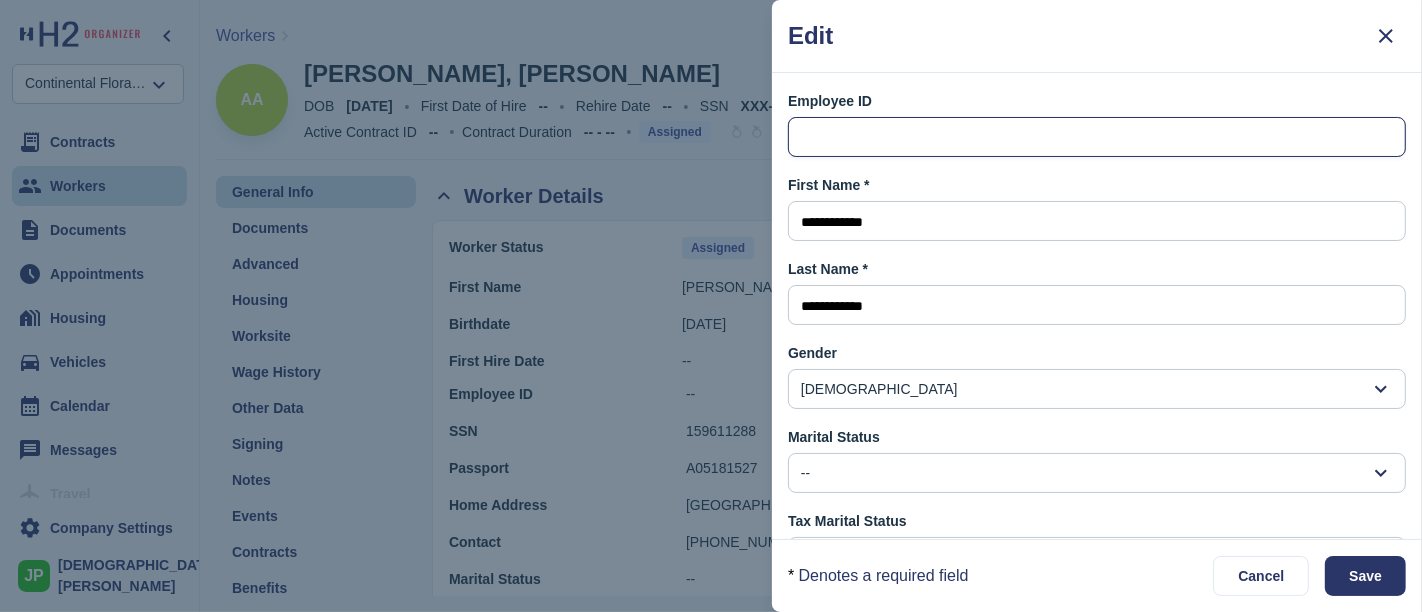 click at bounding box center (1097, 138) 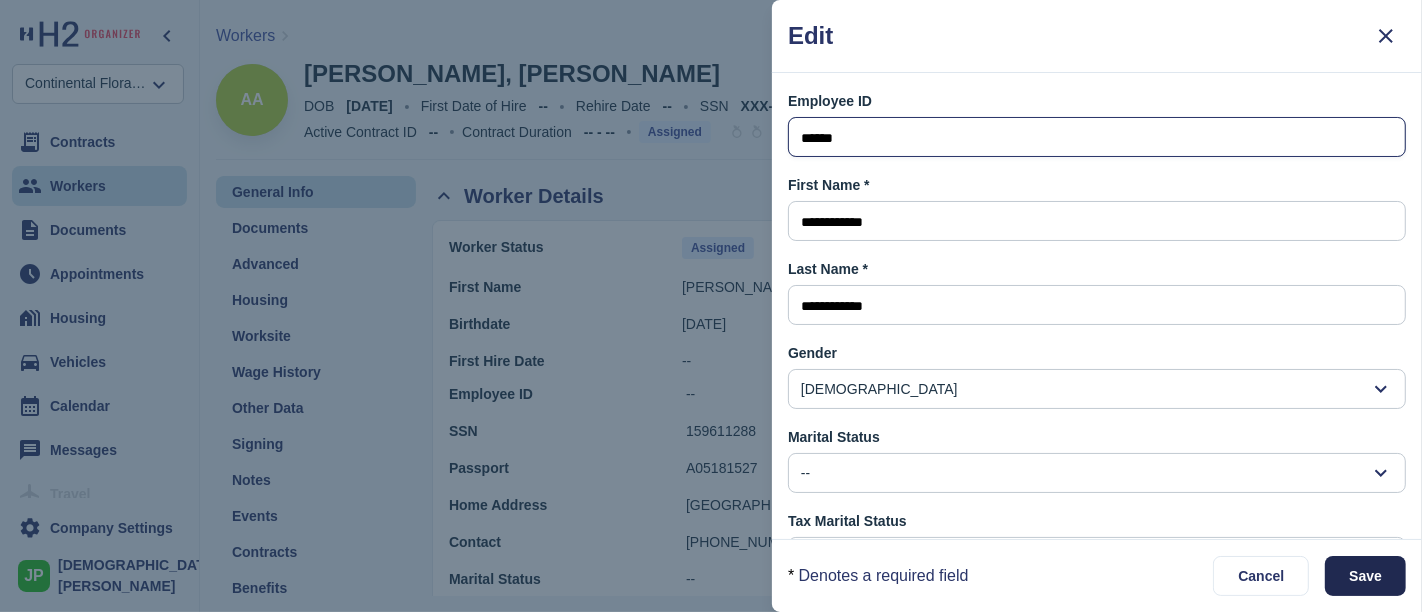 type on "******" 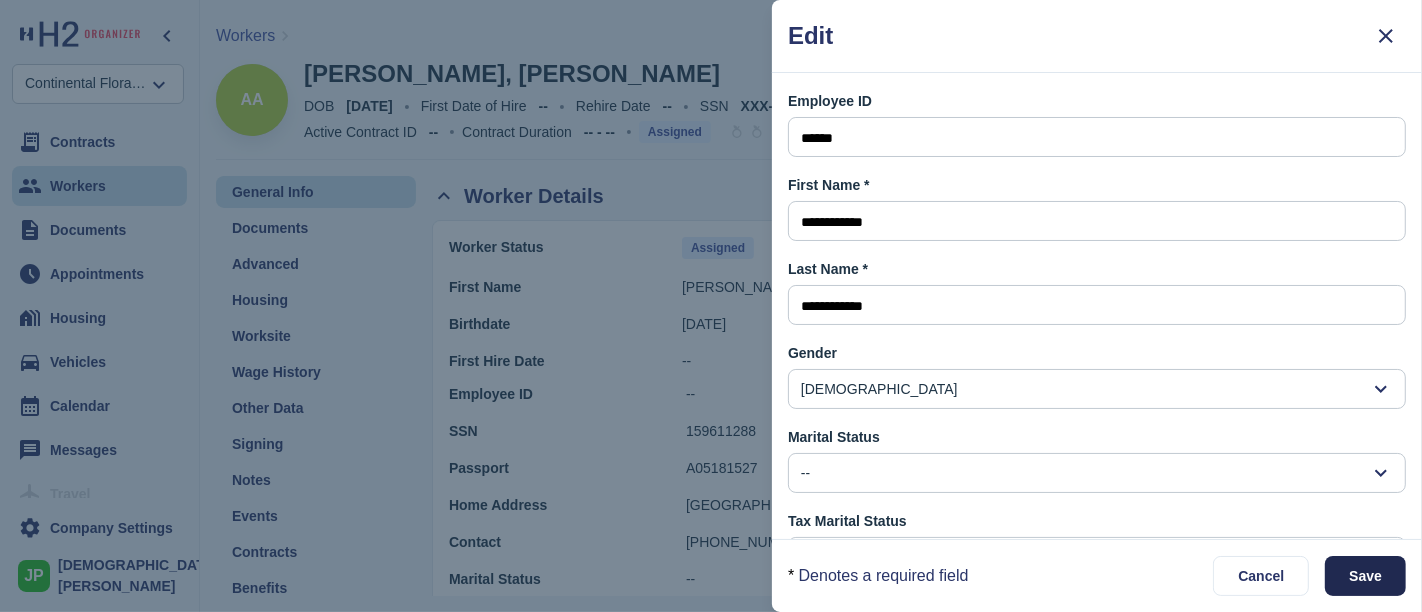 click on "Save" at bounding box center [1365, 576] 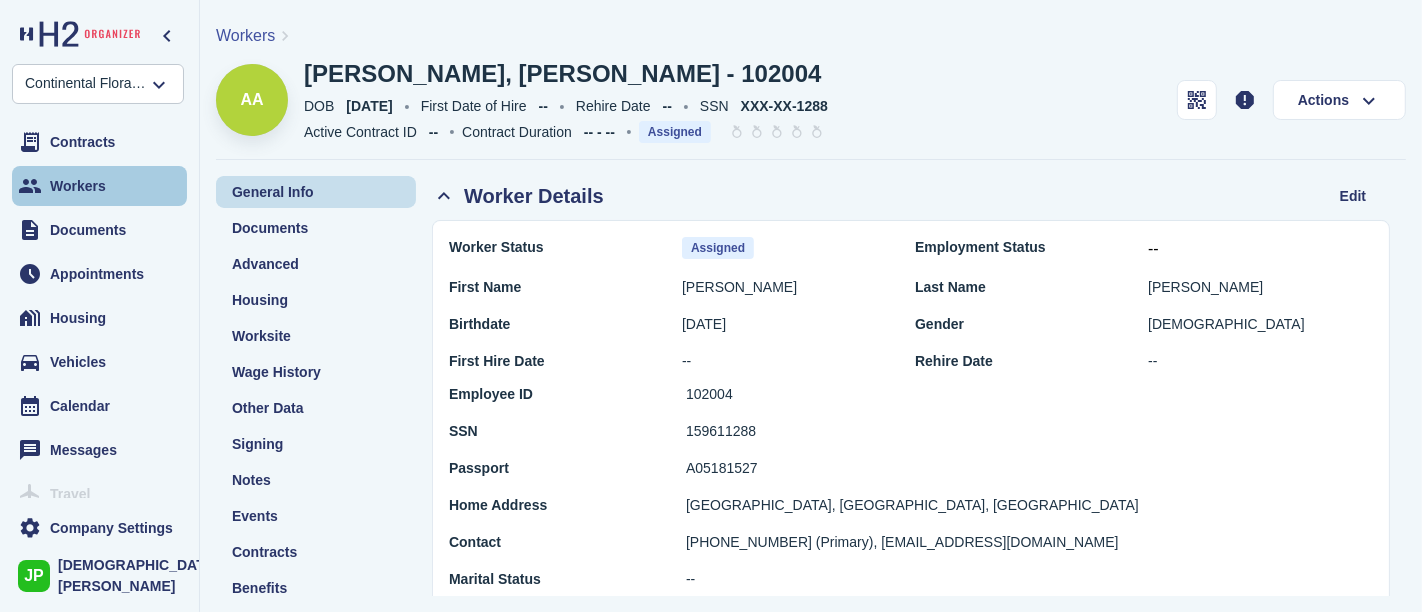 click on "Workers" at bounding box center (99, 186) 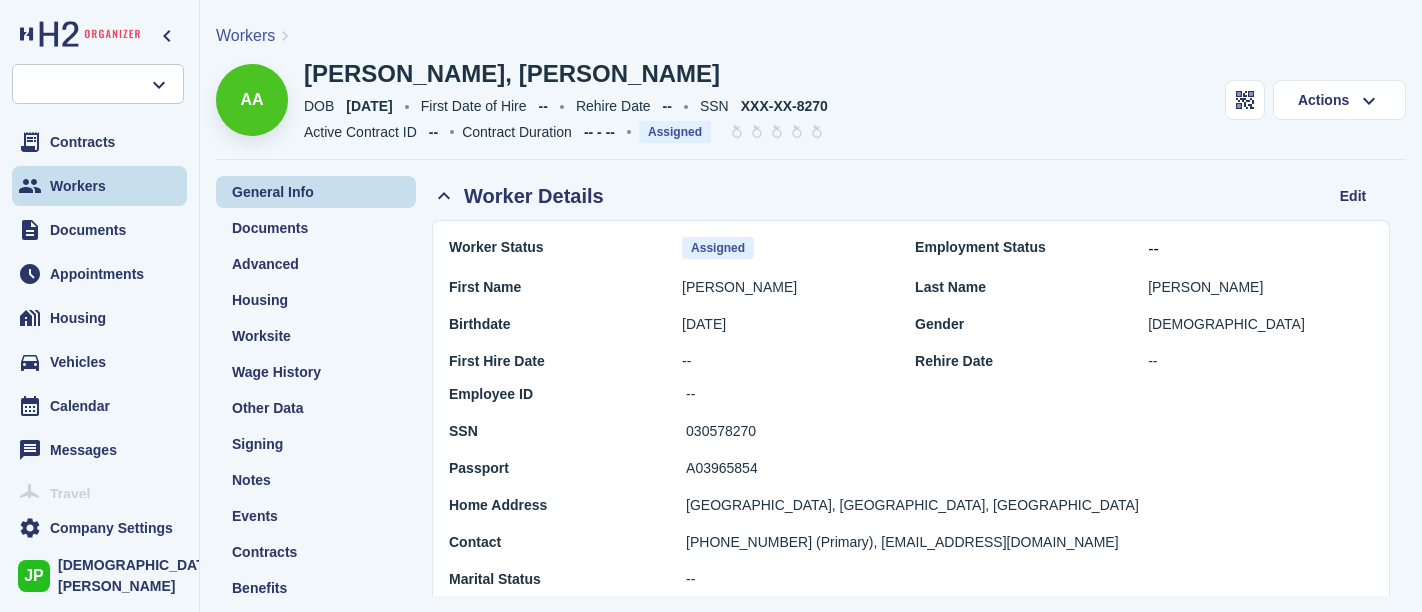 scroll, scrollTop: 0, scrollLeft: 0, axis: both 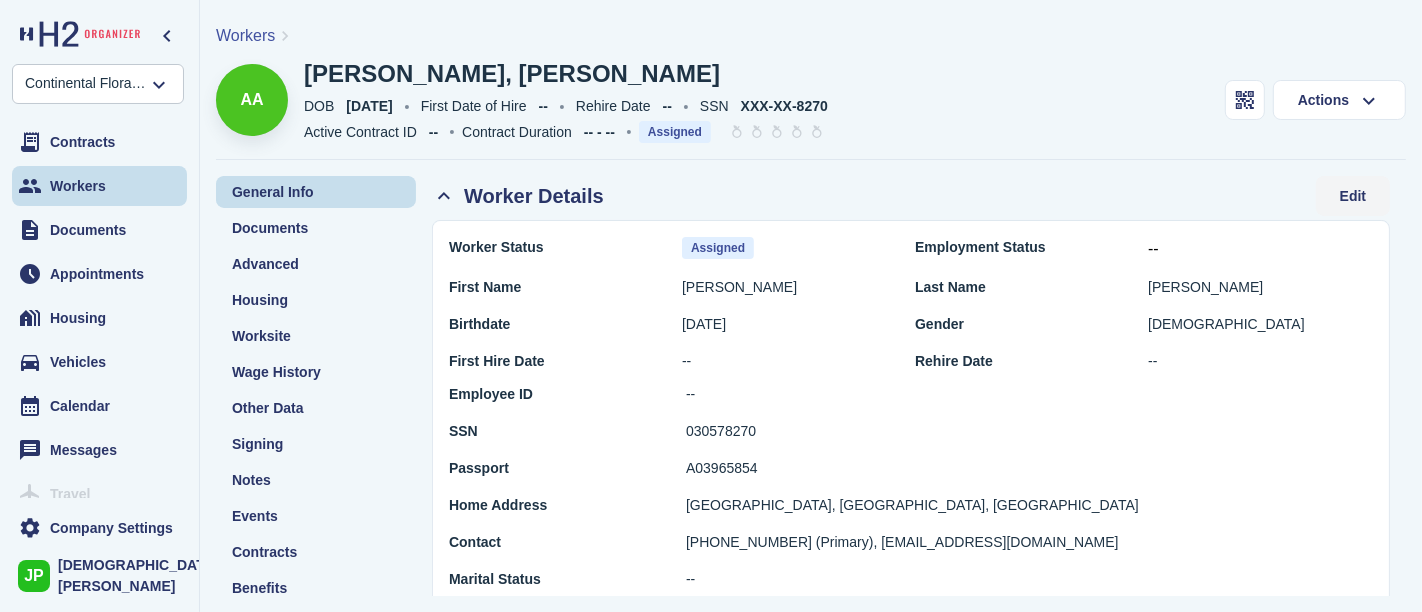 click on "Edit" at bounding box center (1353, 196) 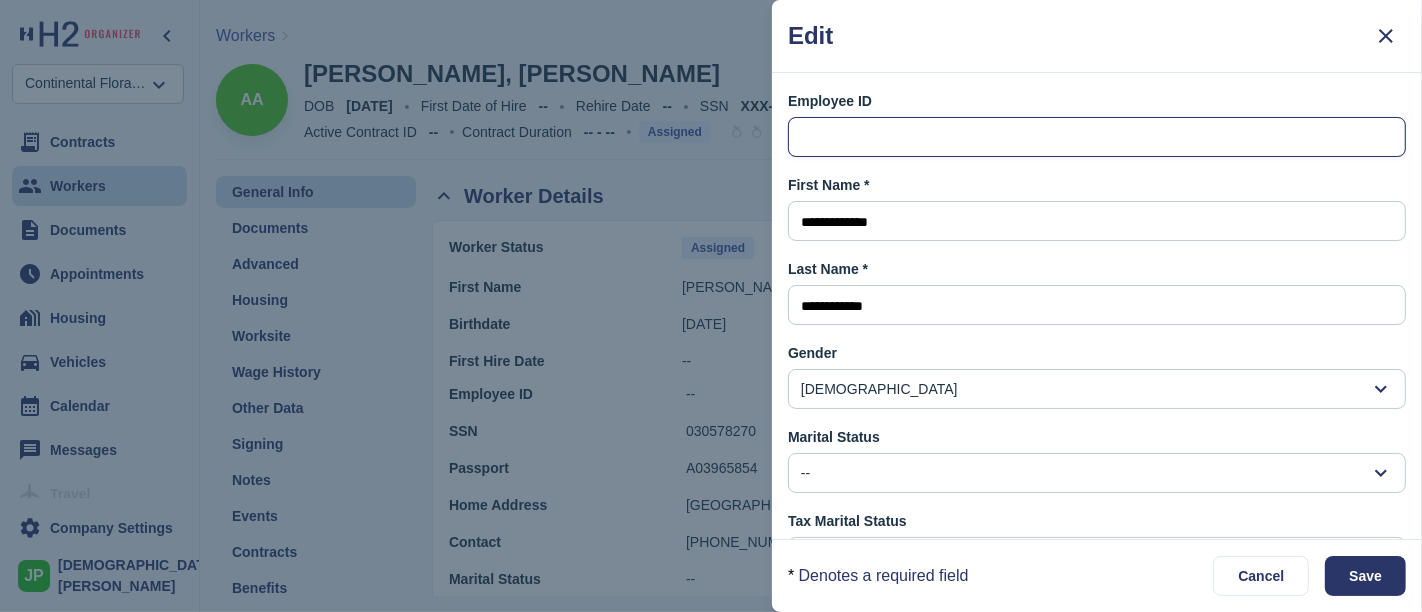 click at bounding box center (1097, 138) 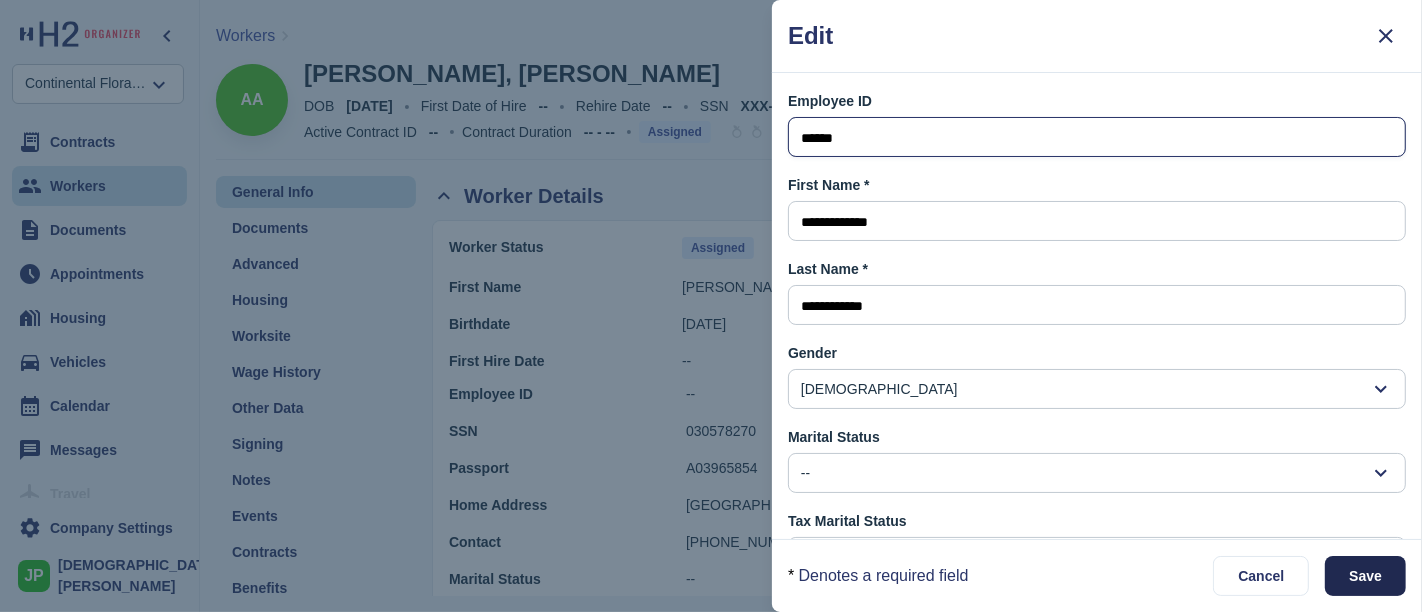 type on "******" 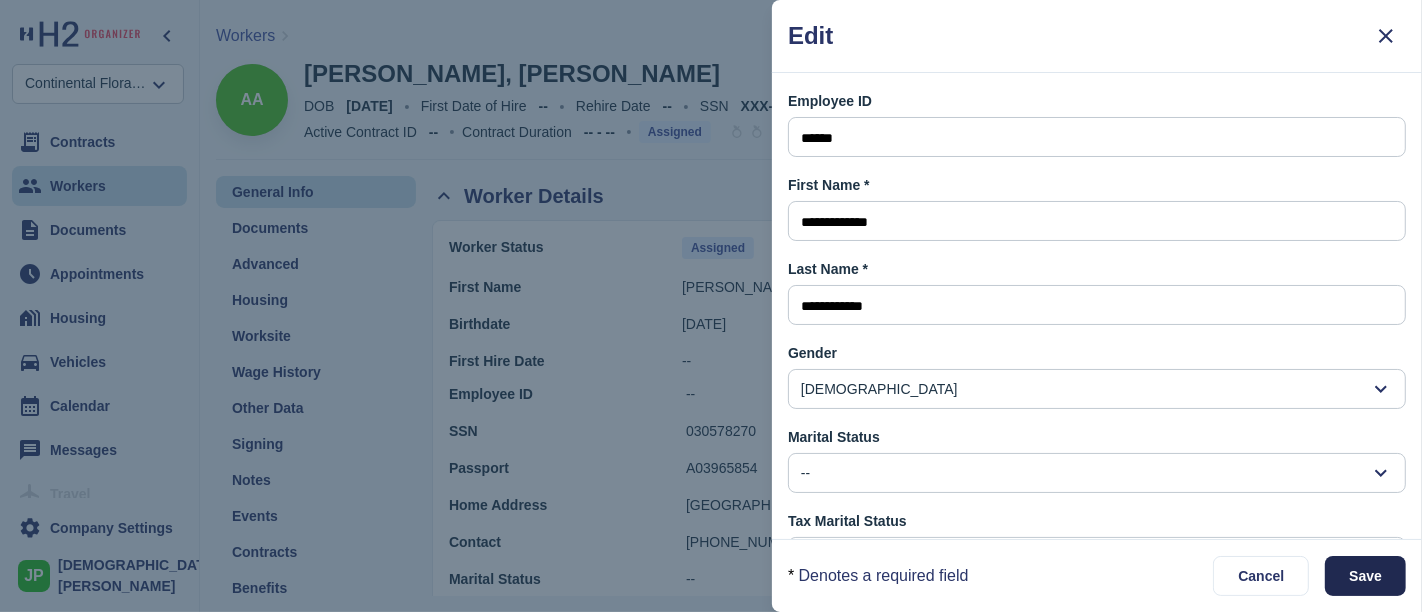 click on "Save" at bounding box center [1365, 576] 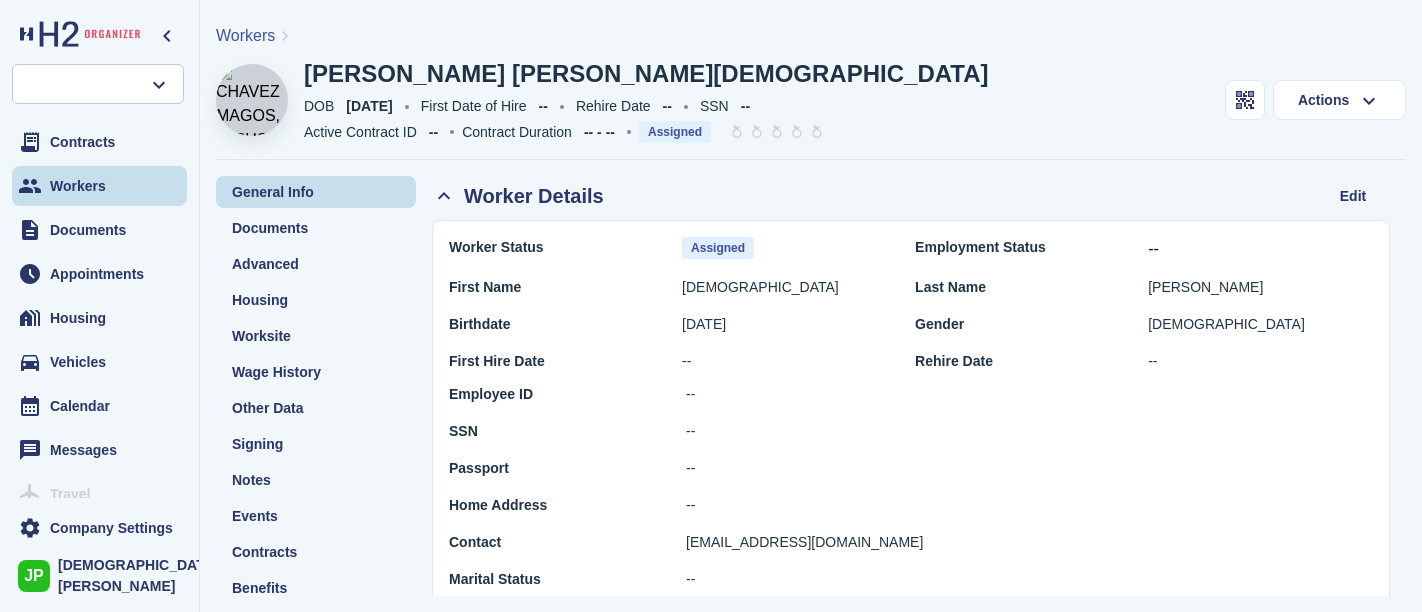 scroll, scrollTop: 0, scrollLeft: 0, axis: both 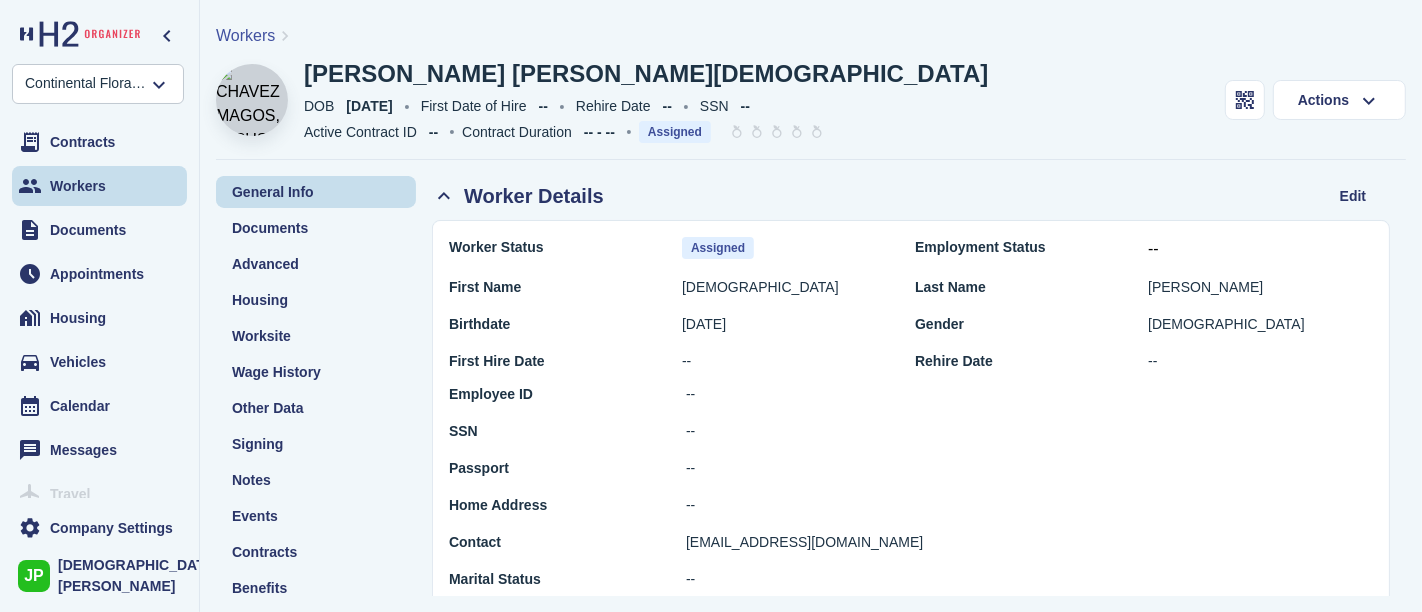 click at bounding box center [252, 100] 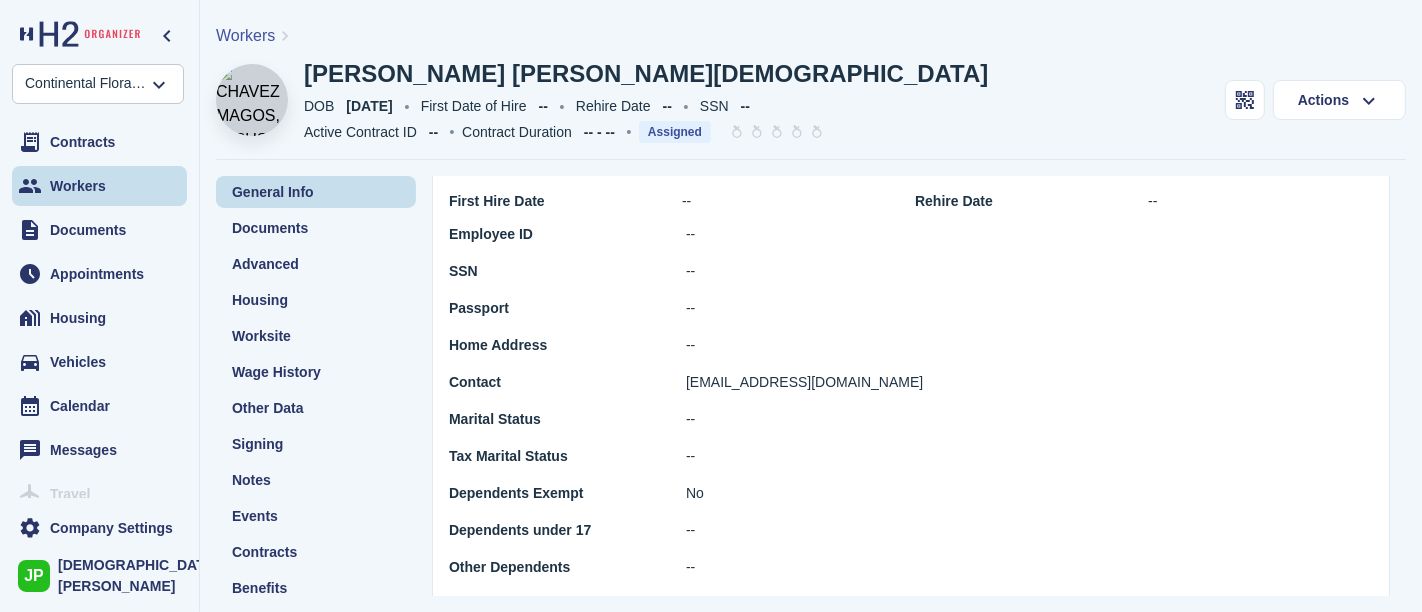scroll, scrollTop: 0, scrollLeft: 0, axis: both 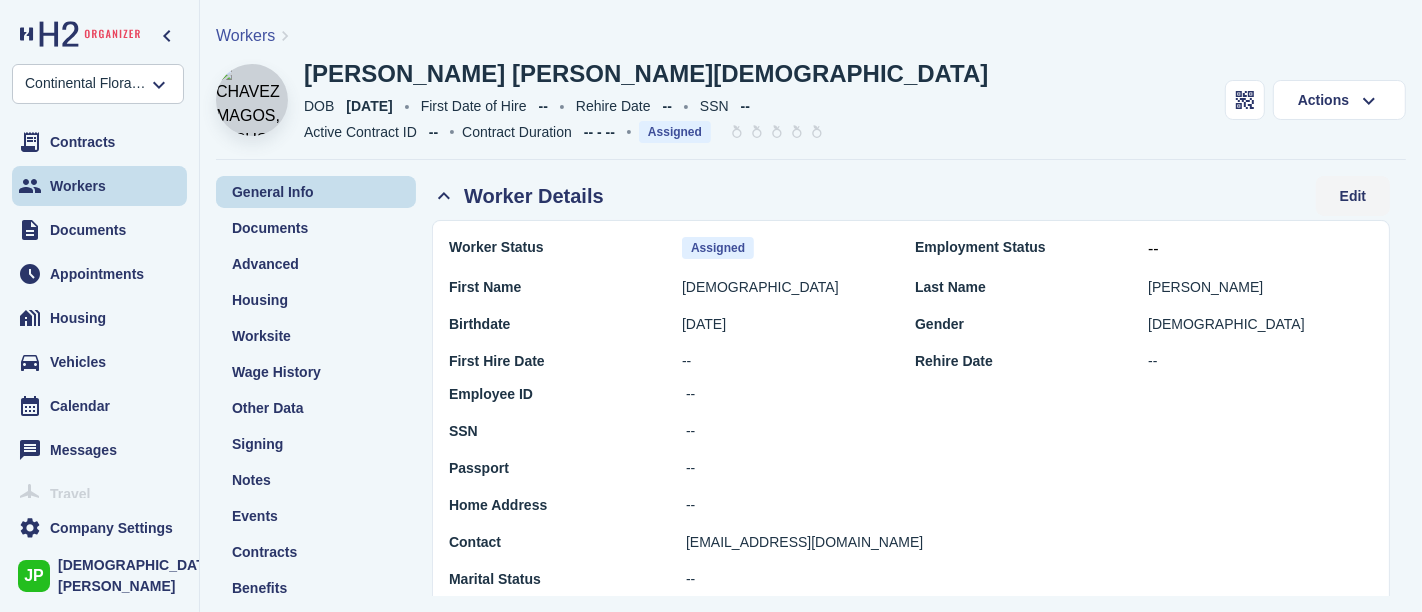 click on "Edit" at bounding box center (1353, 196) 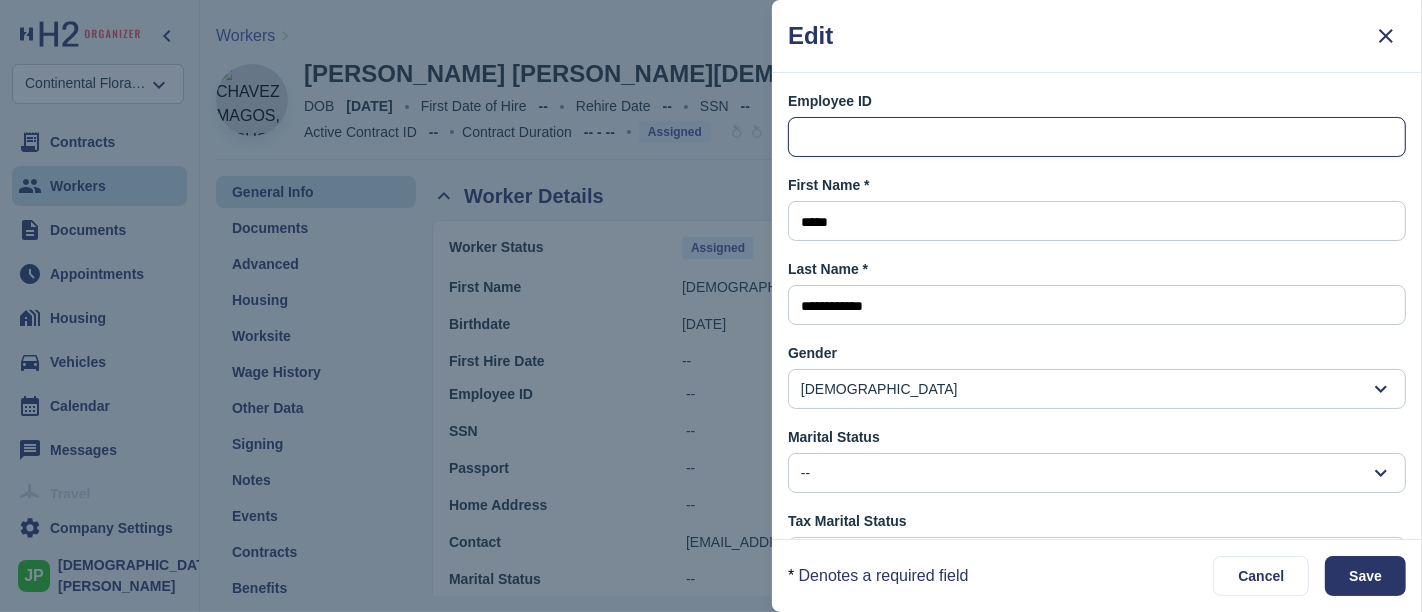 click at bounding box center (1097, 138) 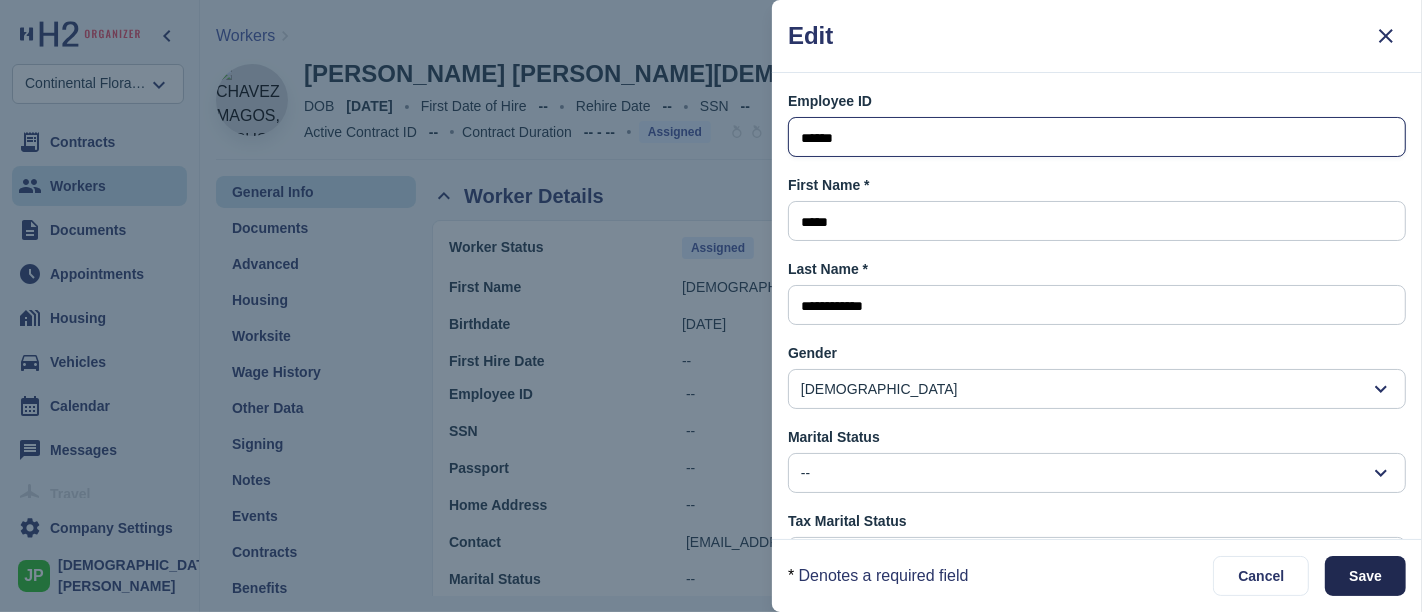 type on "******" 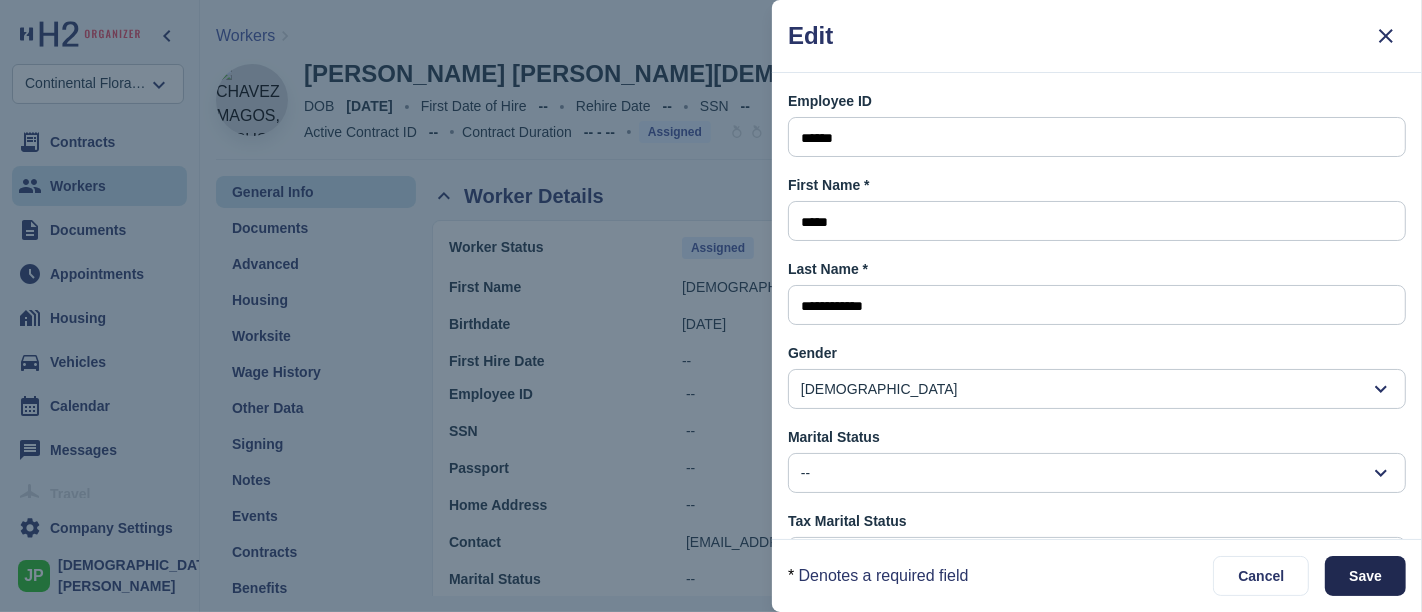 click on "Save" at bounding box center (1365, 576) 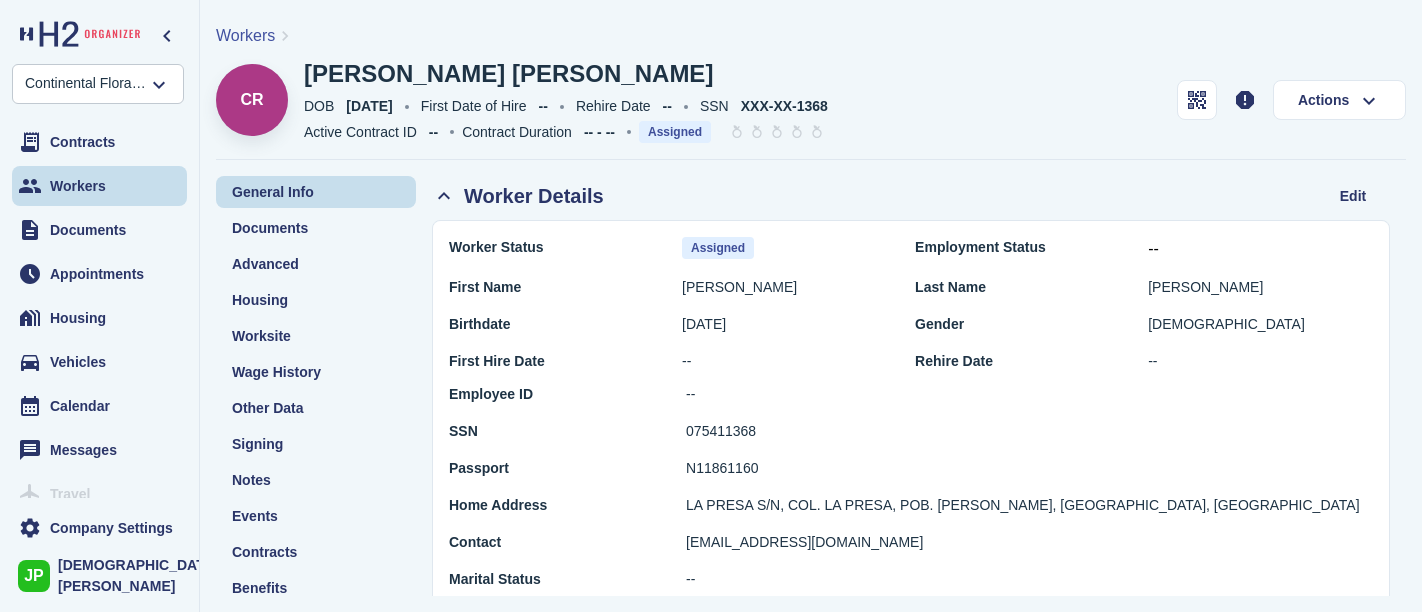 scroll, scrollTop: 0, scrollLeft: 0, axis: both 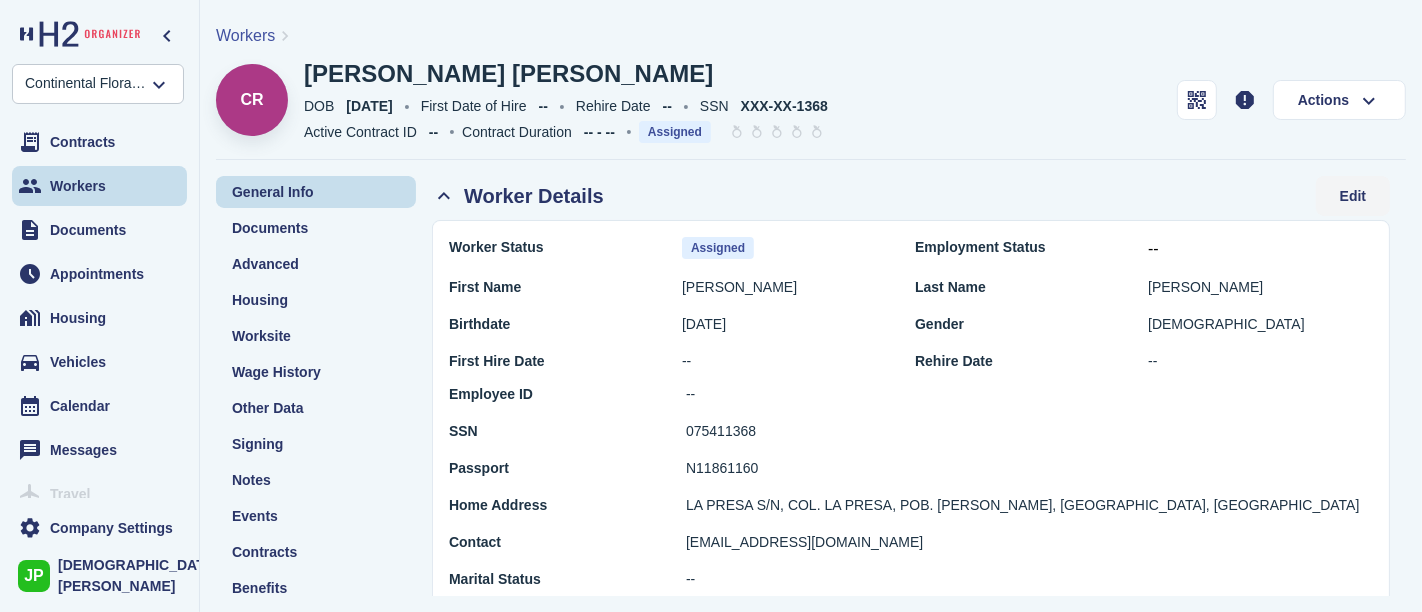 click on "Edit" at bounding box center [1353, 196] 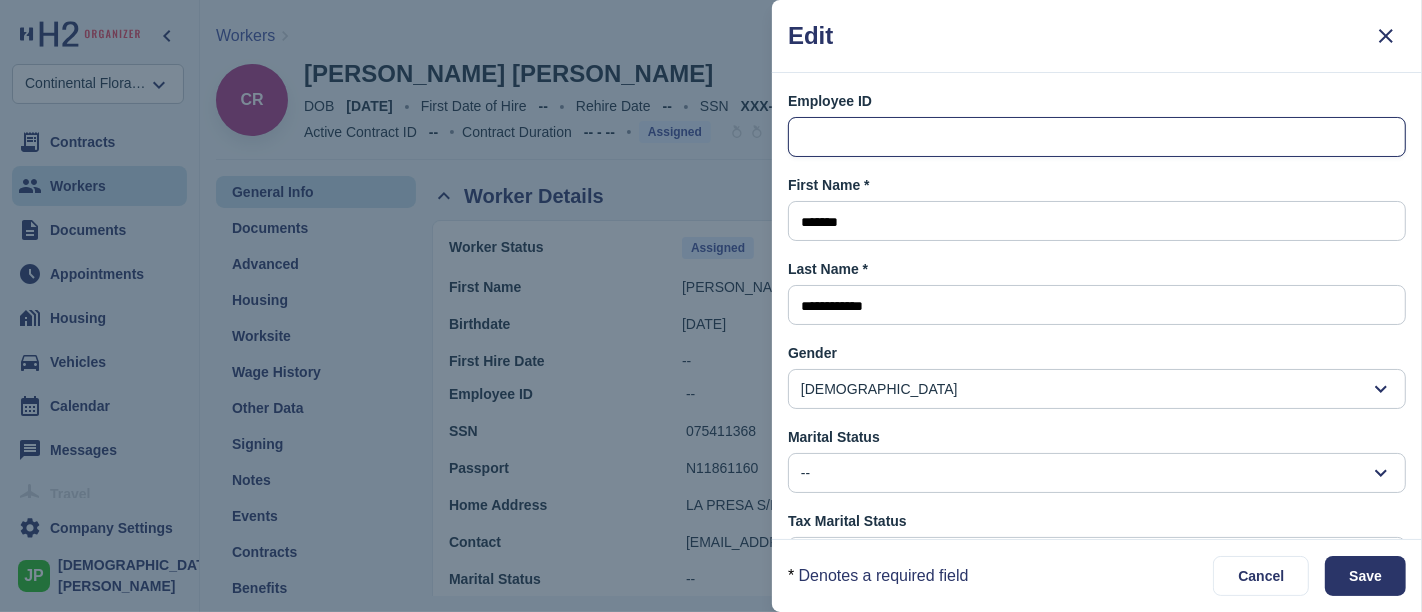 click at bounding box center (1097, 138) 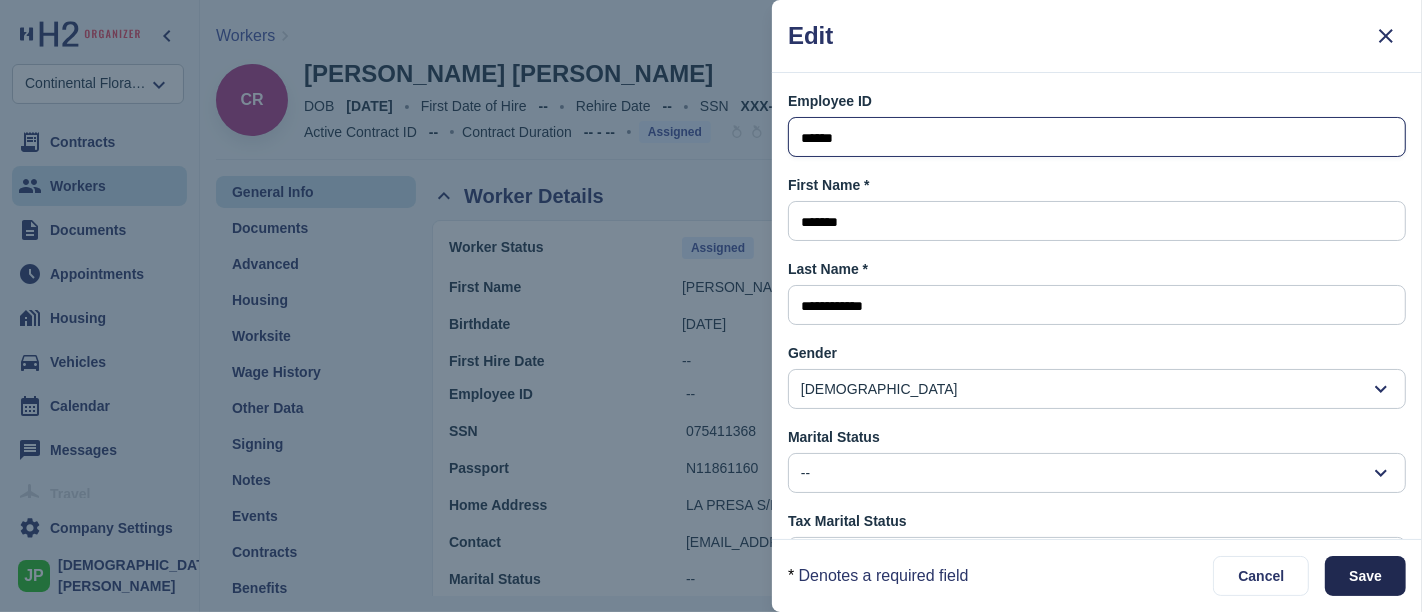 type on "******" 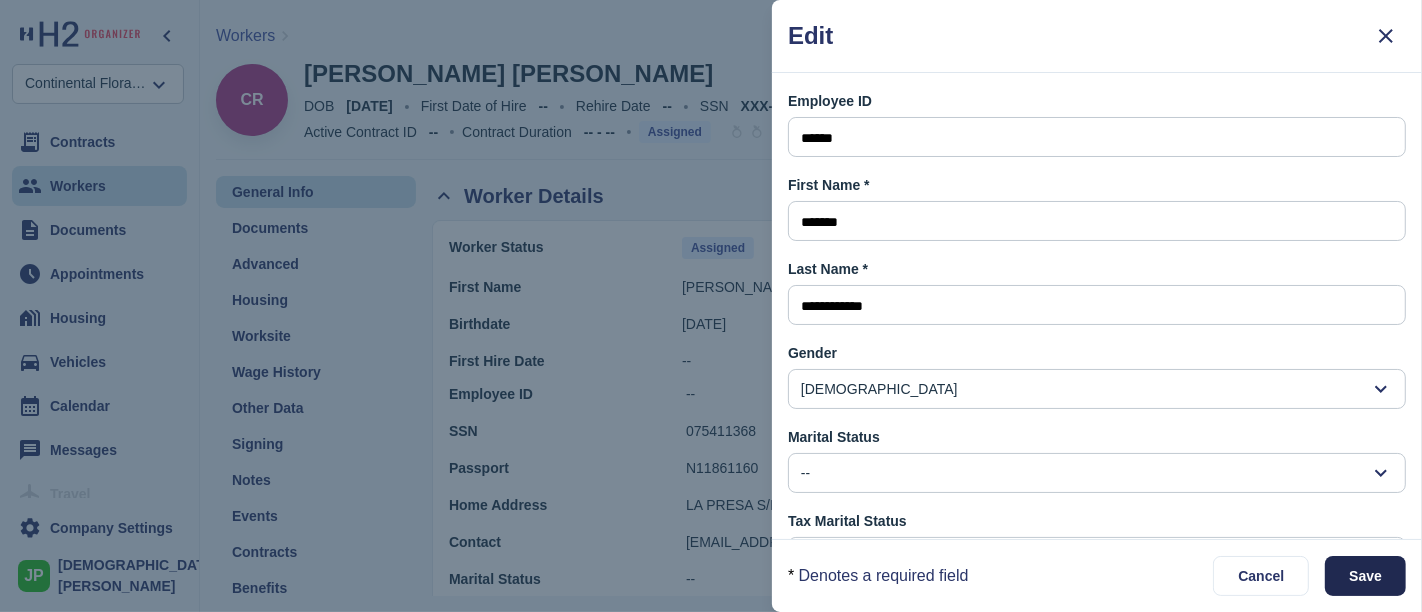 click on "Save" at bounding box center (1365, 576) 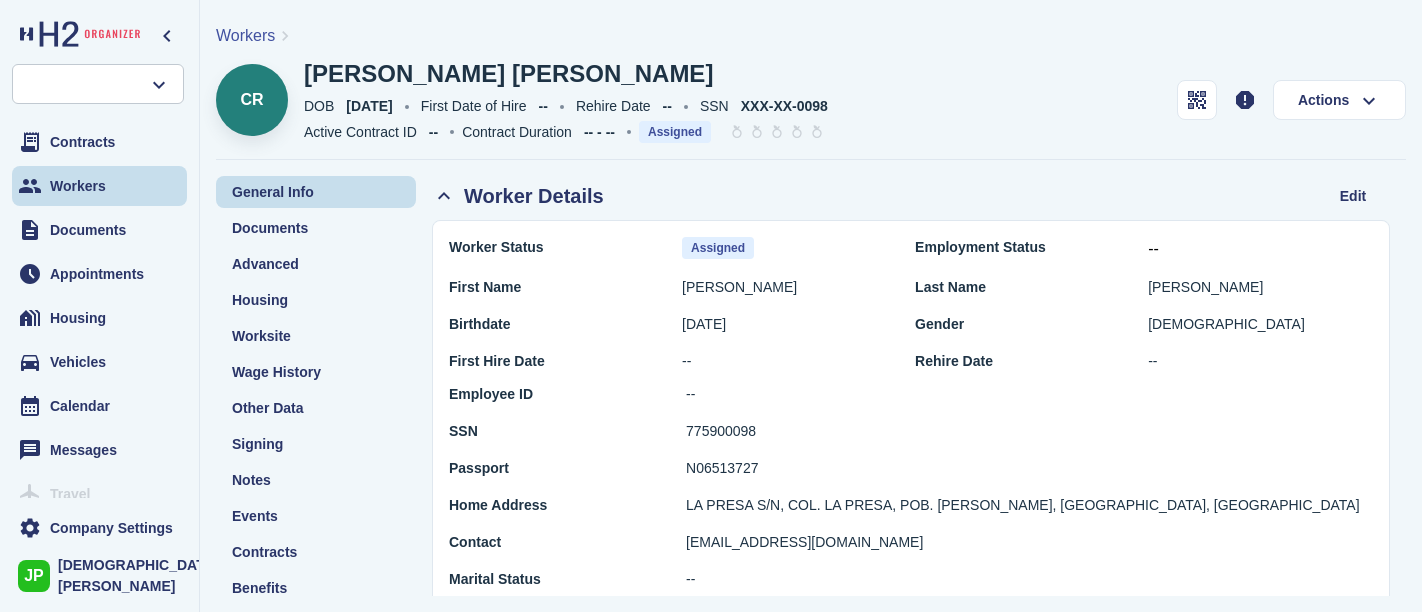 scroll, scrollTop: 0, scrollLeft: 0, axis: both 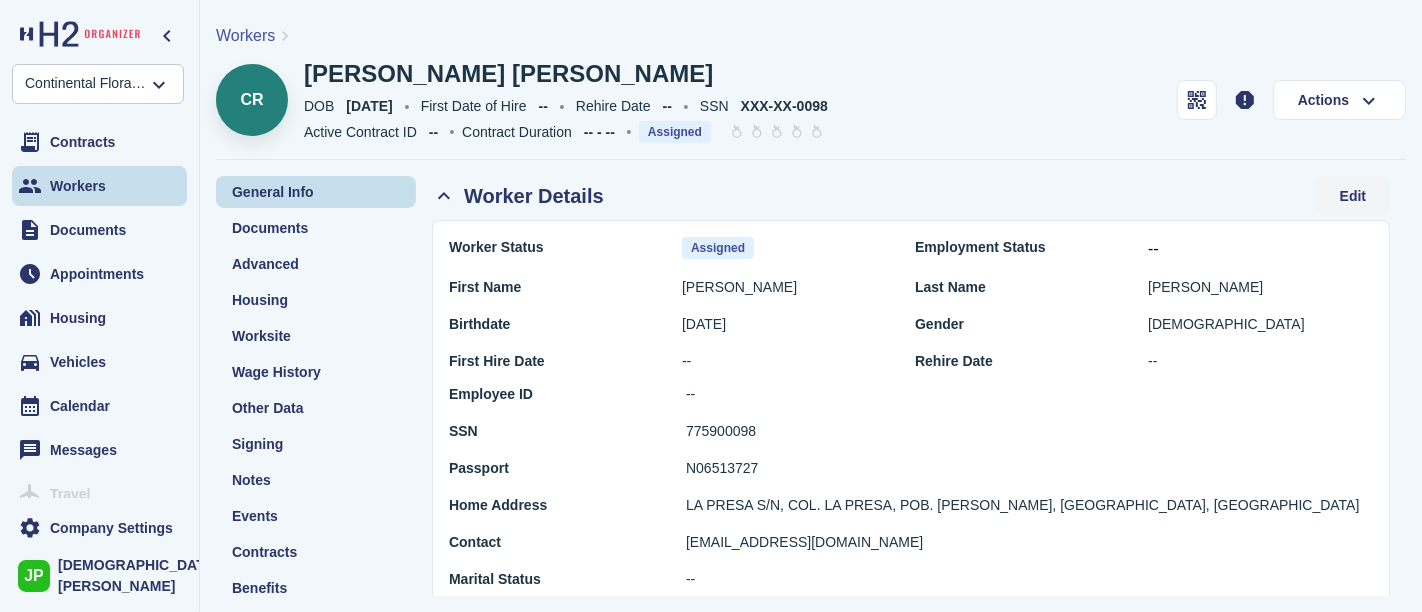 click on "Edit" at bounding box center [1353, 196] 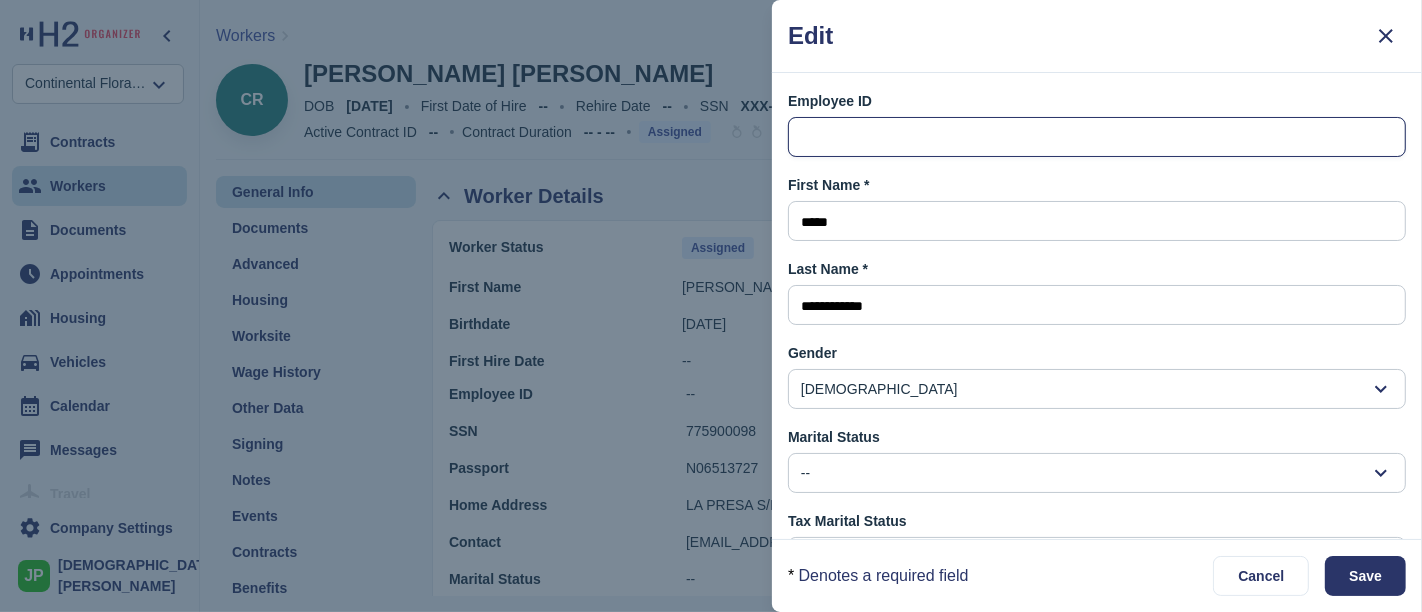 click at bounding box center (1097, 138) 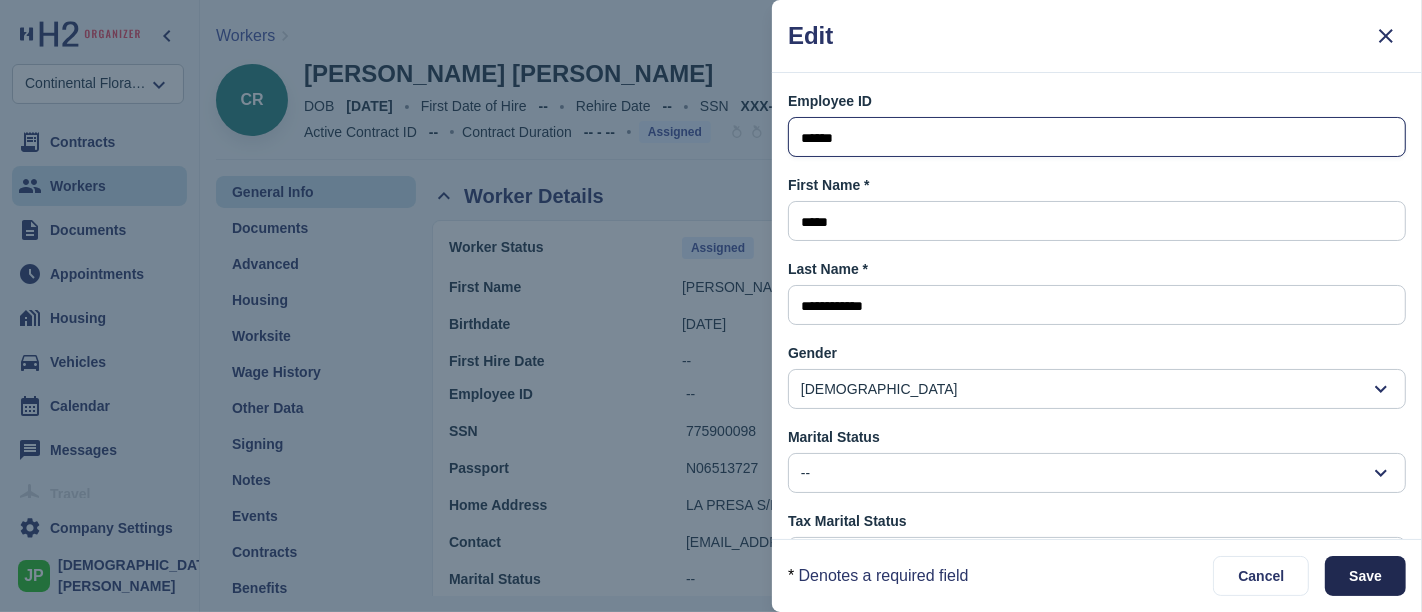 type on "******" 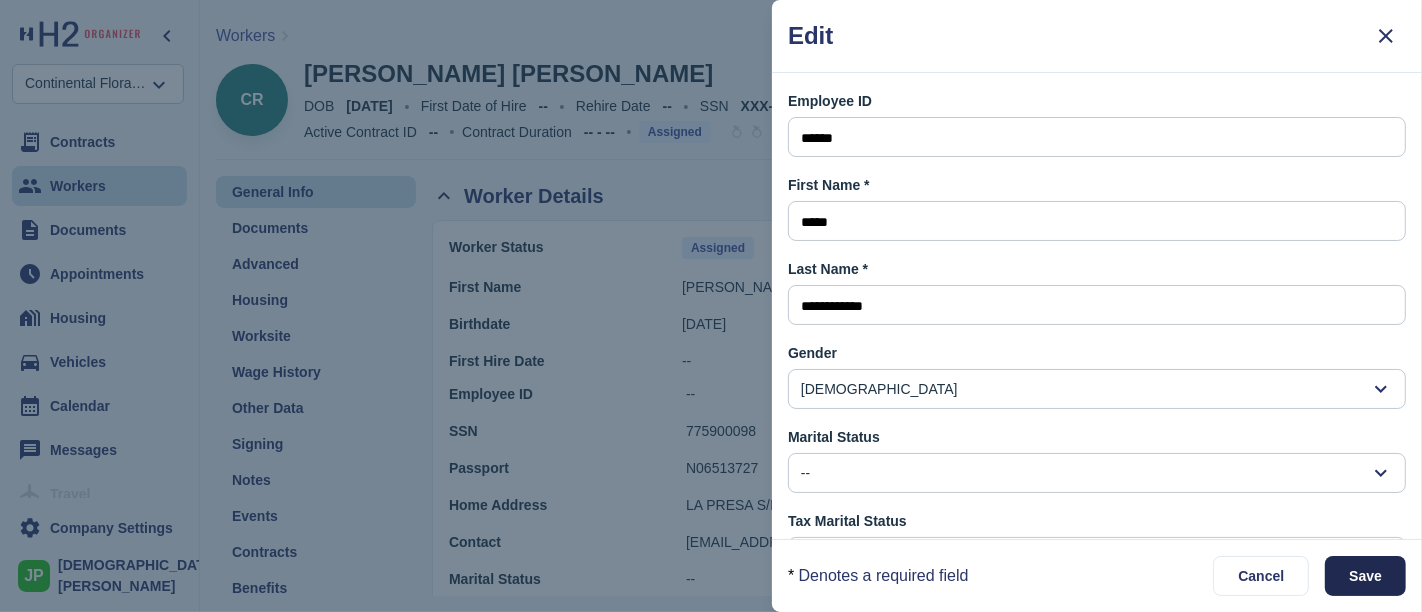 click on "Save" at bounding box center (1365, 576) 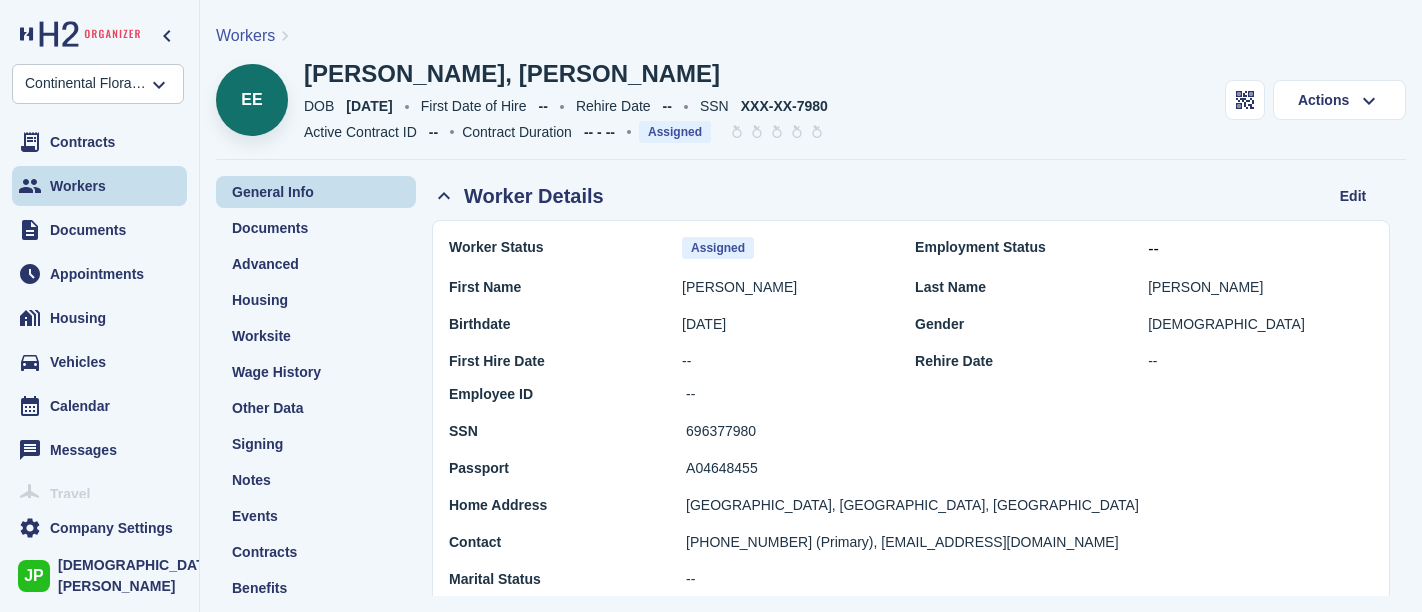 scroll, scrollTop: 0, scrollLeft: 0, axis: both 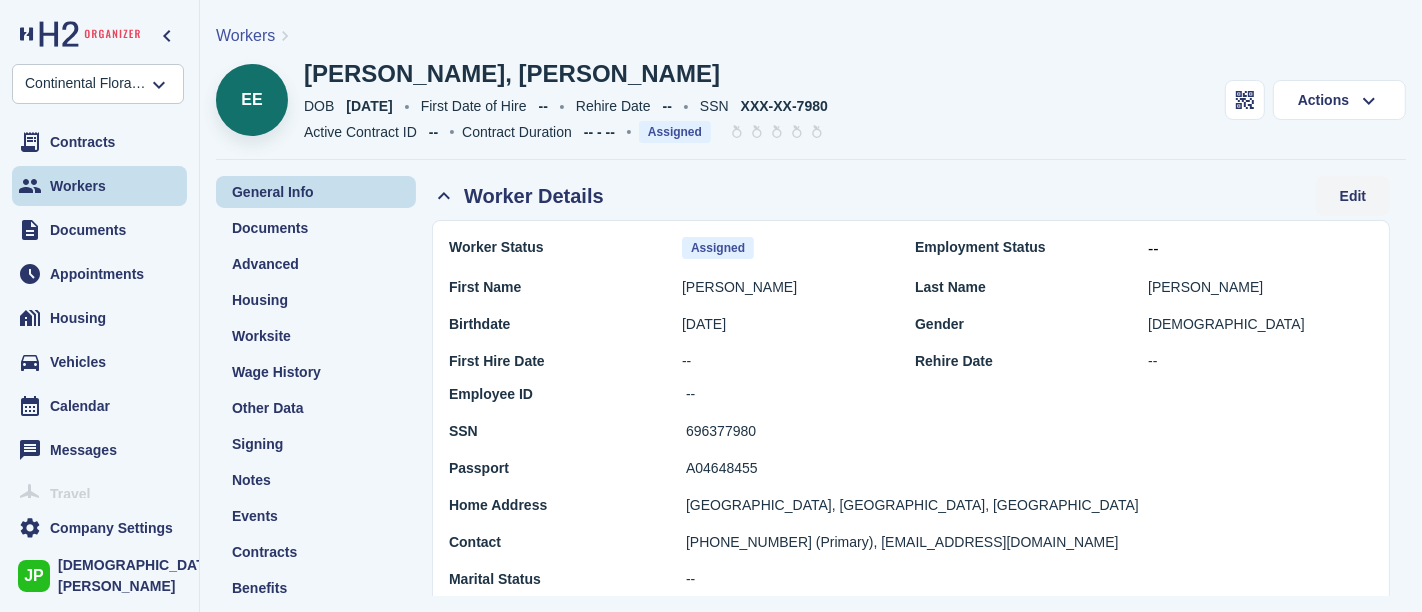 click on "Edit" at bounding box center [1353, 196] 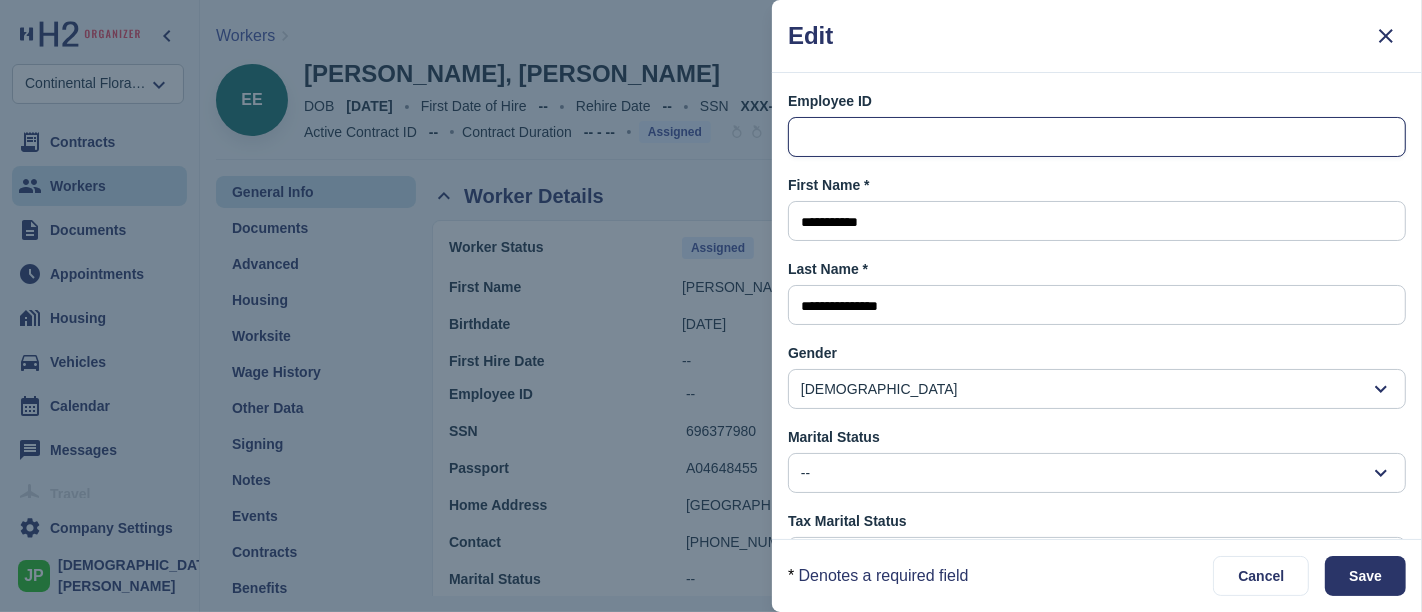click at bounding box center (1097, 138) 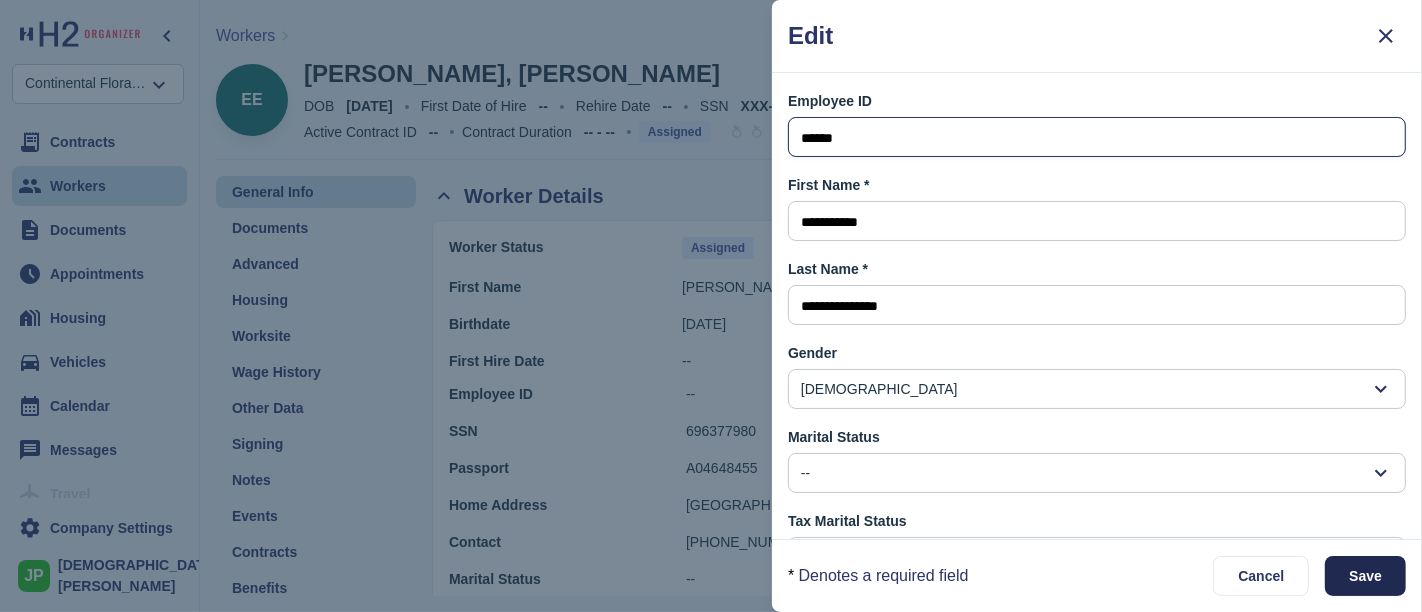 type on "******" 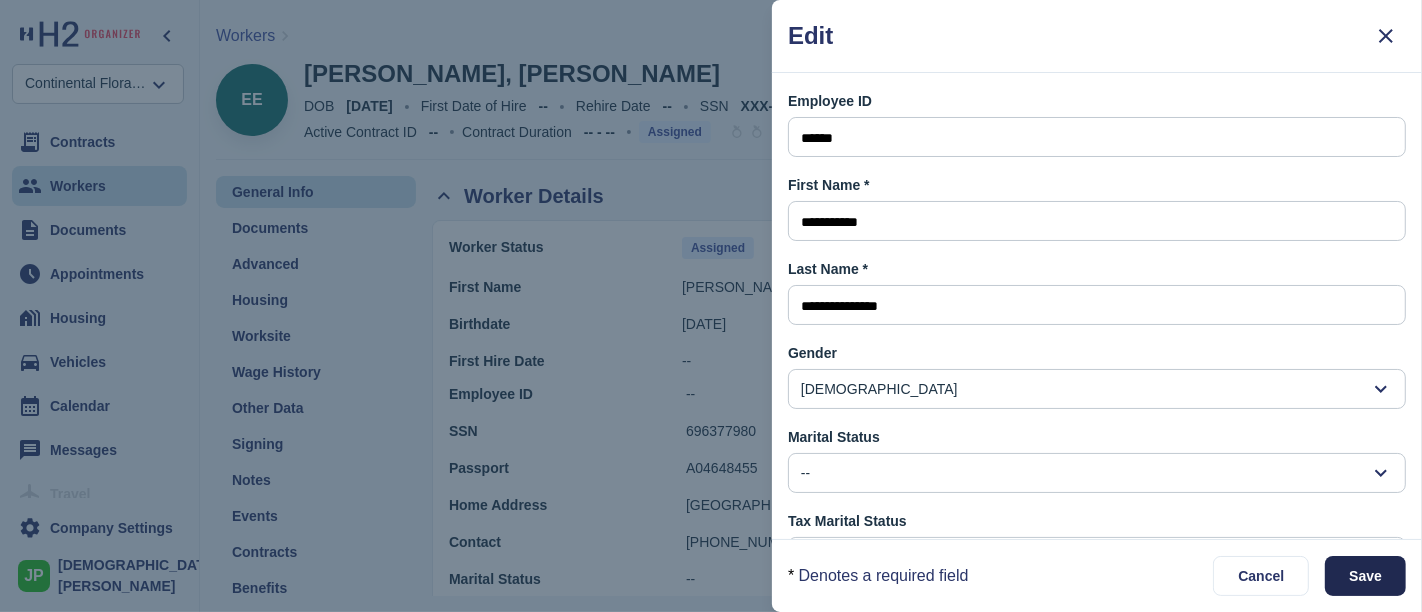 click on "Save" at bounding box center (1365, 576) 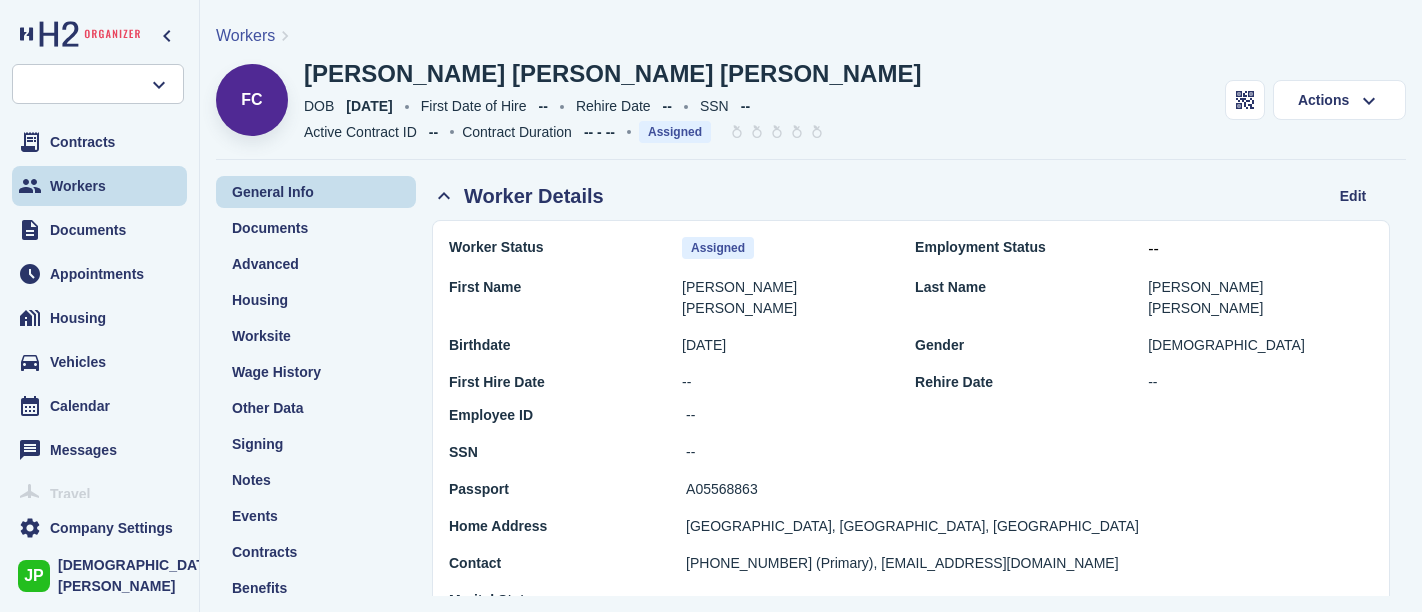 scroll, scrollTop: 0, scrollLeft: 0, axis: both 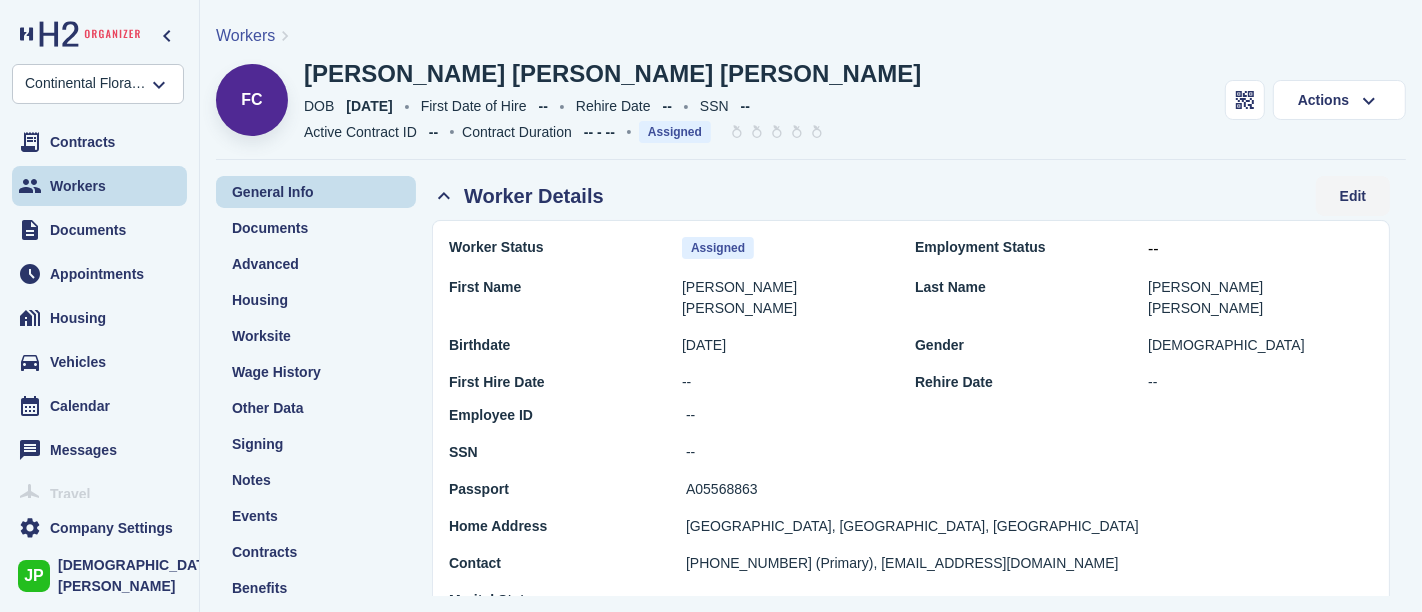 click on "Edit" at bounding box center (1353, 196) 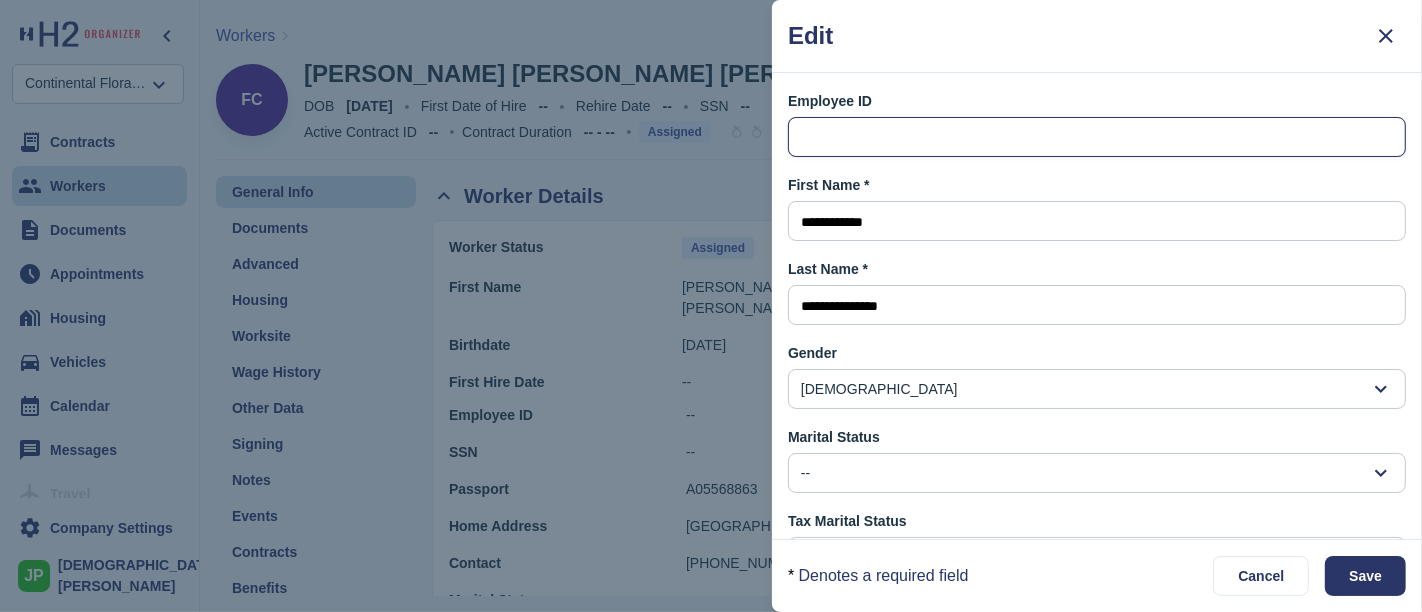 click at bounding box center [1097, 138] 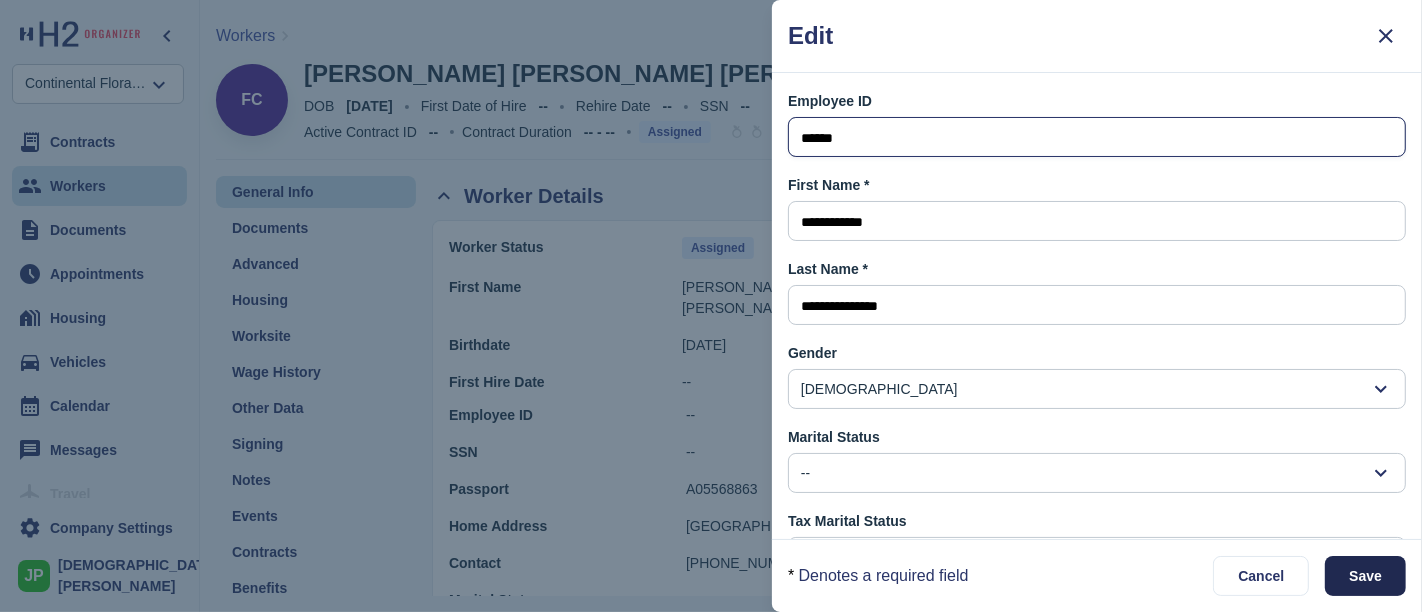 type on "******" 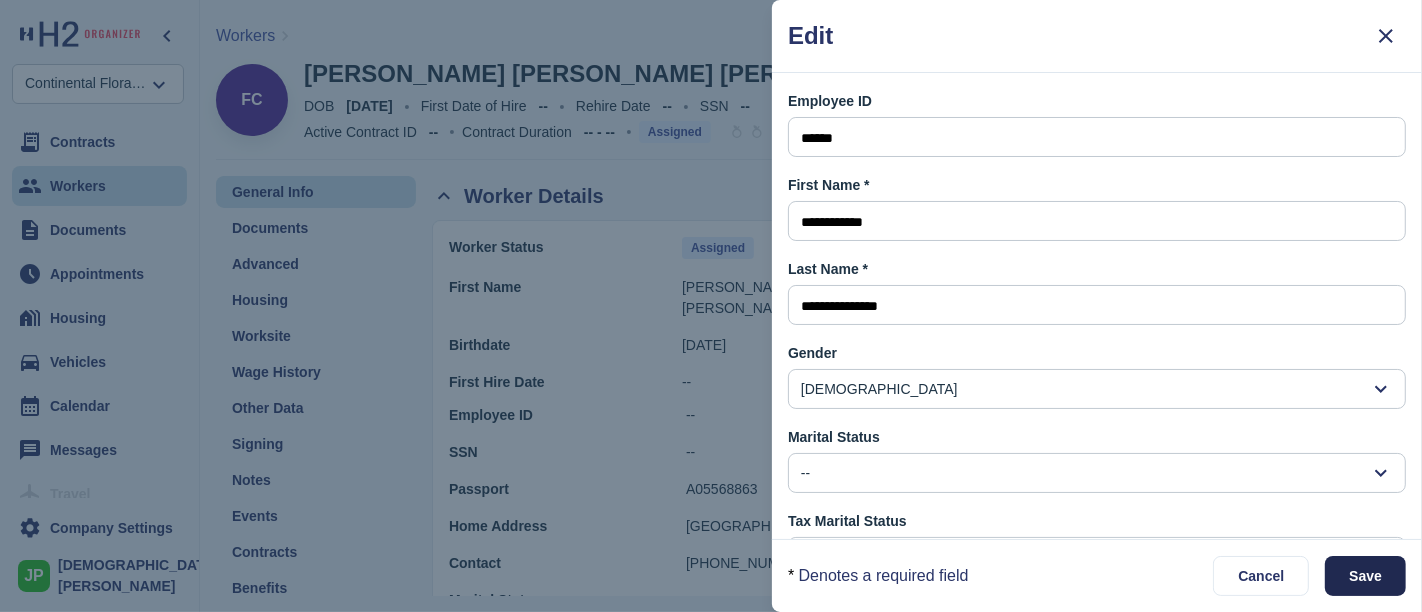 click on "Save" at bounding box center [1365, 576] 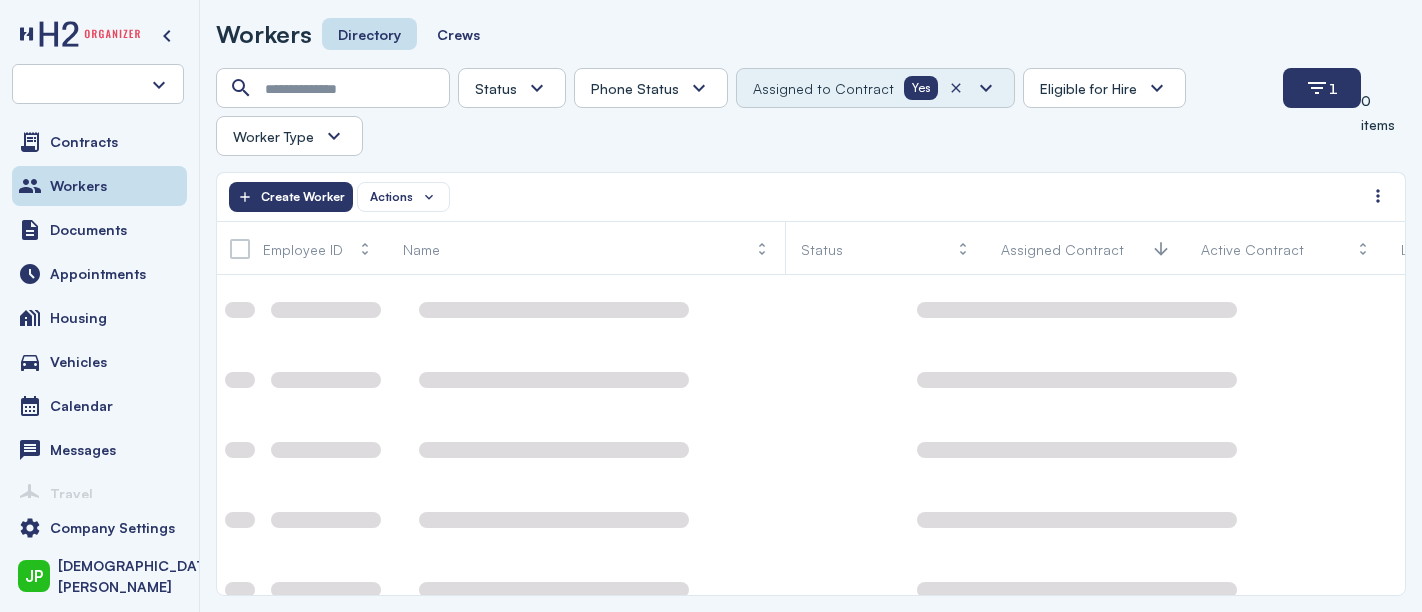 scroll, scrollTop: 0, scrollLeft: 0, axis: both 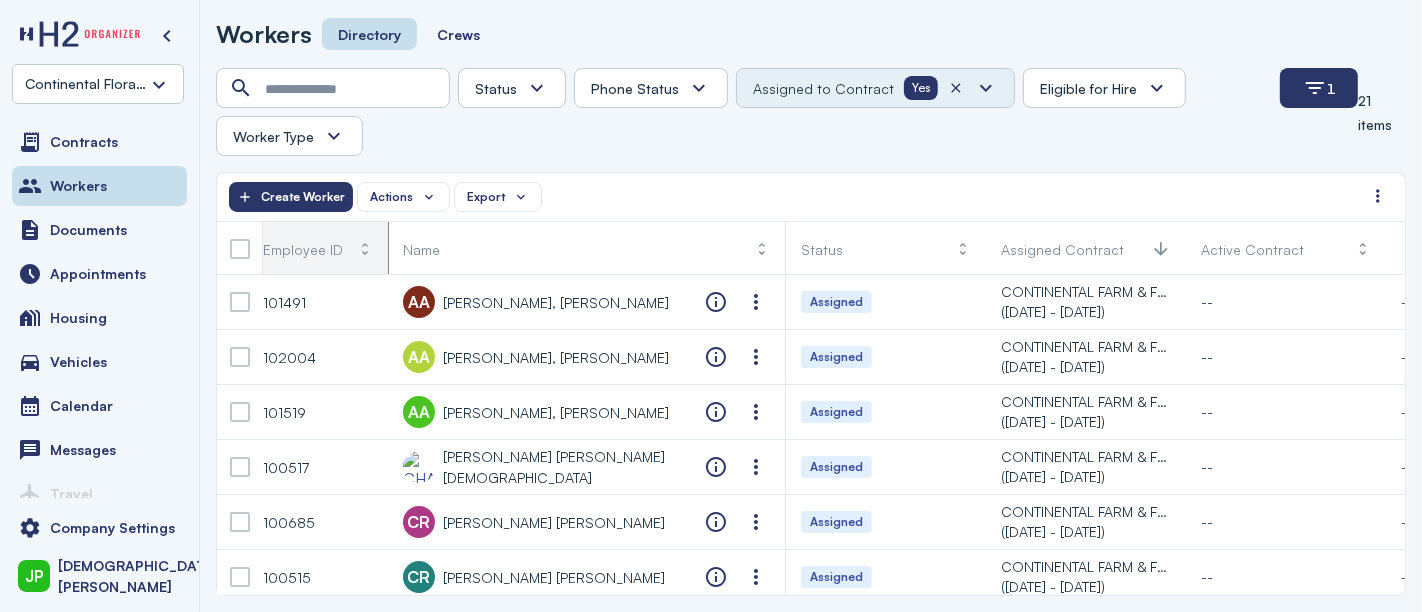 click on "Employee ID" at bounding box center [303, 249] 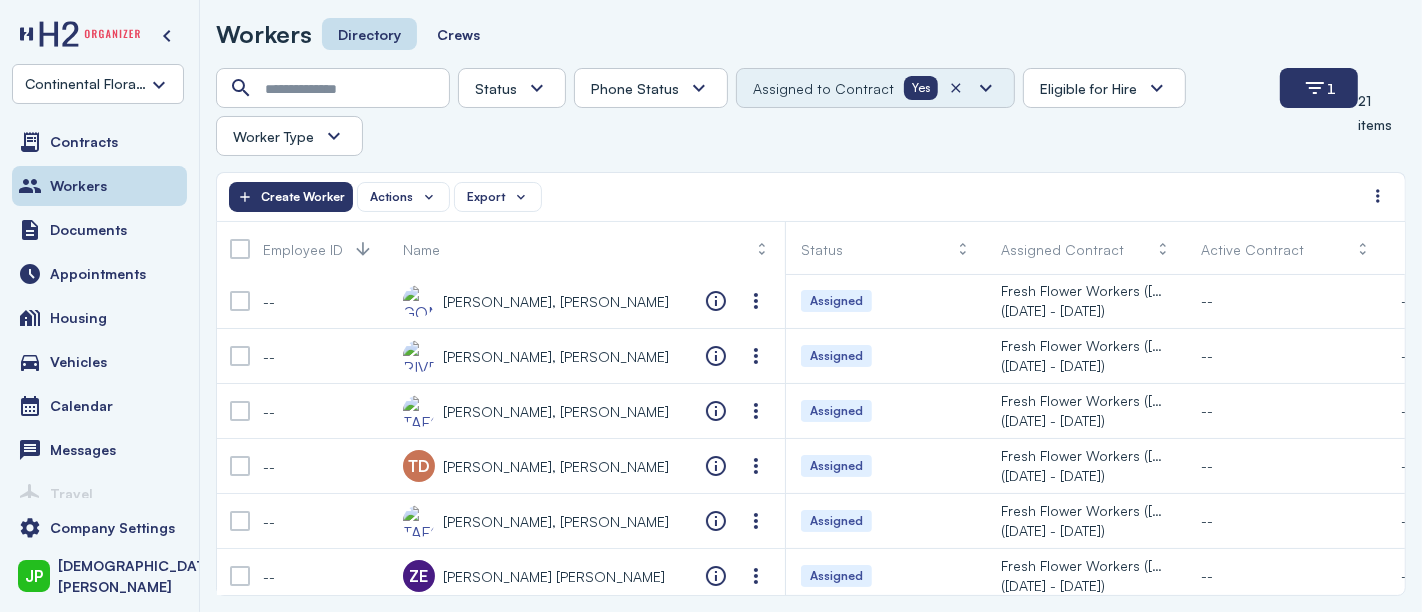 scroll, scrollTop: 0, scrollLeft: 0, axis: both 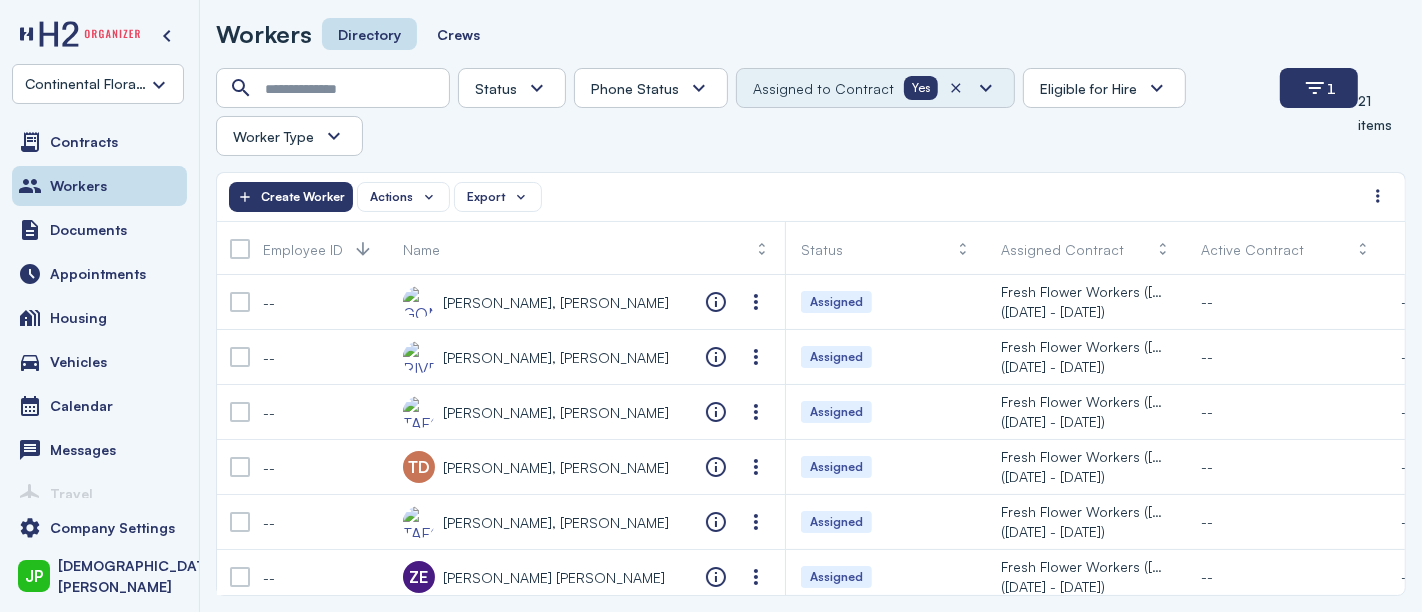 click 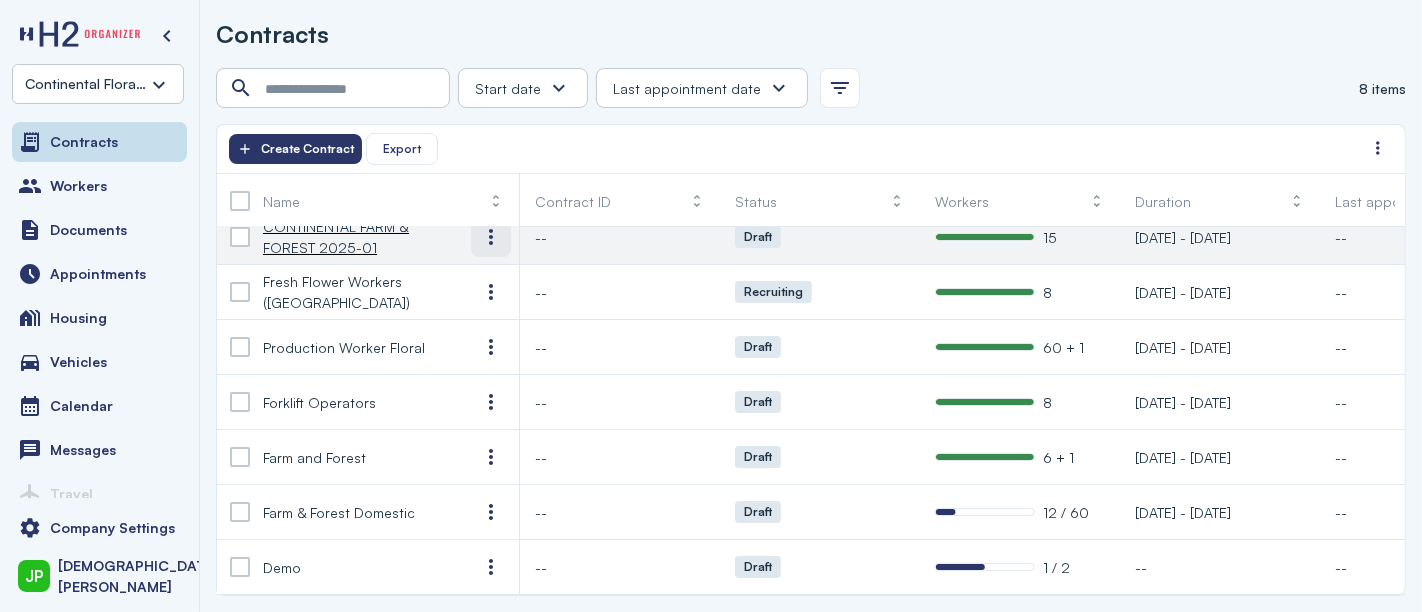 scroll, scrollTop: 0, scrollLeft: 0, axis: both 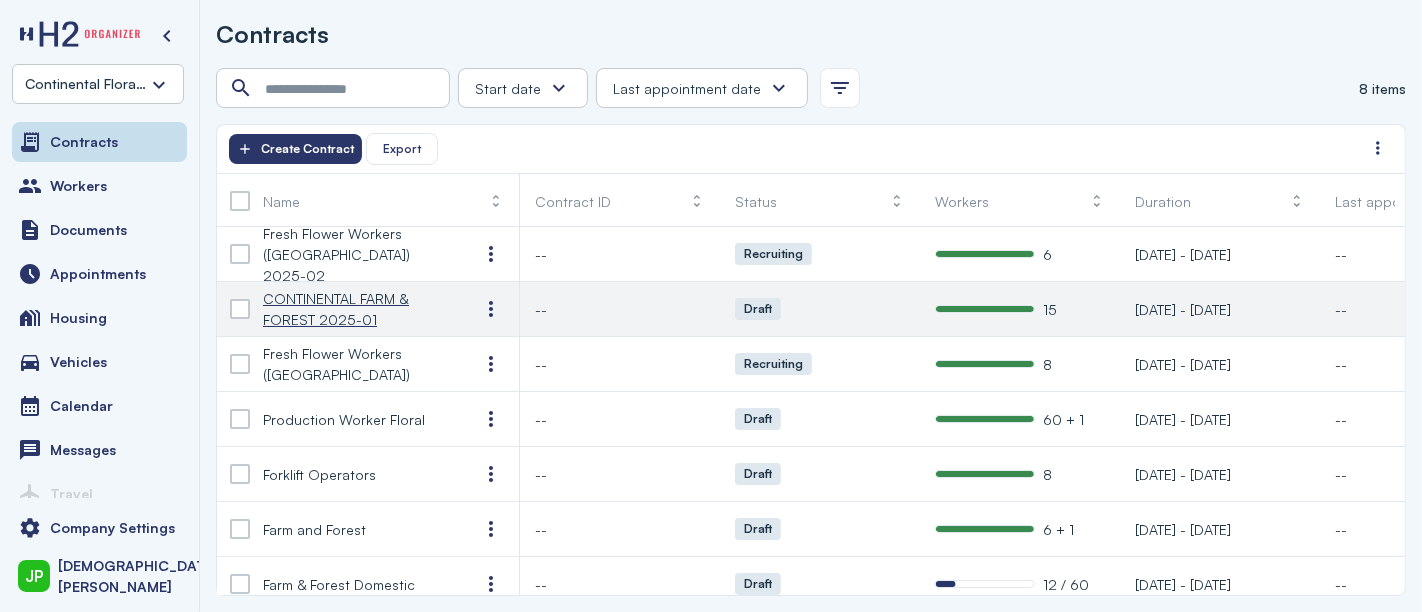 click on "CONTINENTAL FARM & FOREST 2025-01" at bounding box center [355, 309] 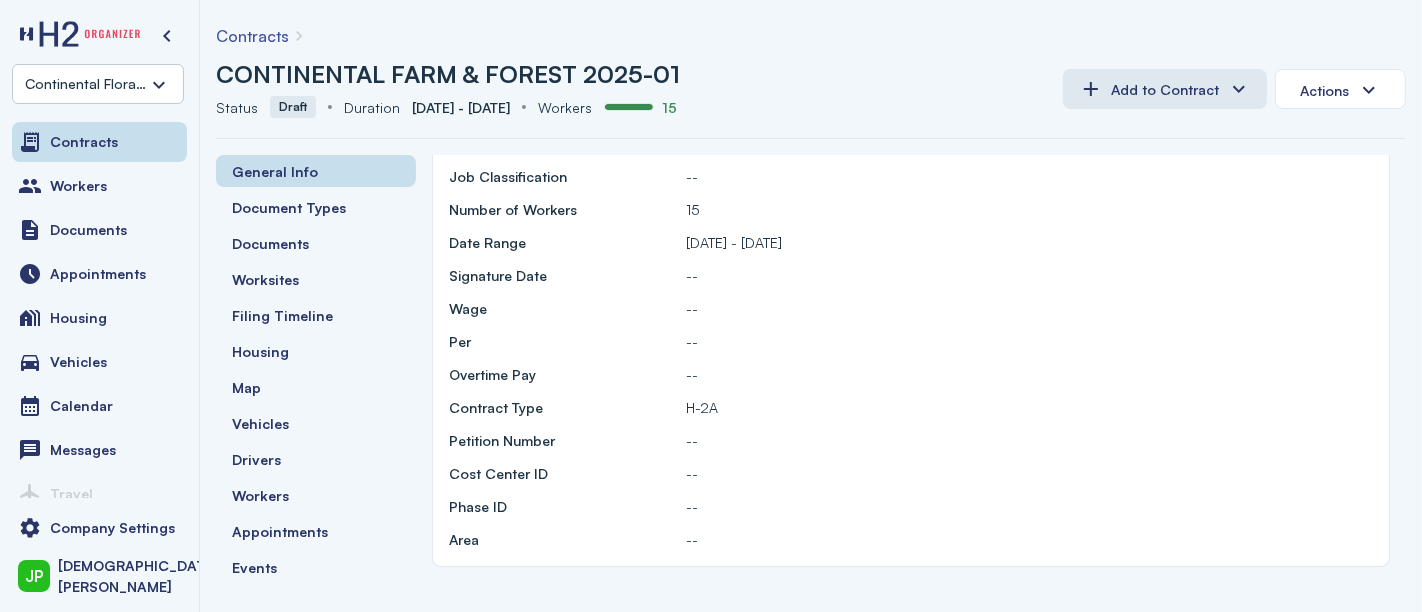 scroll, scrollTop: 111, scrollLeft: 0, axis: vertical 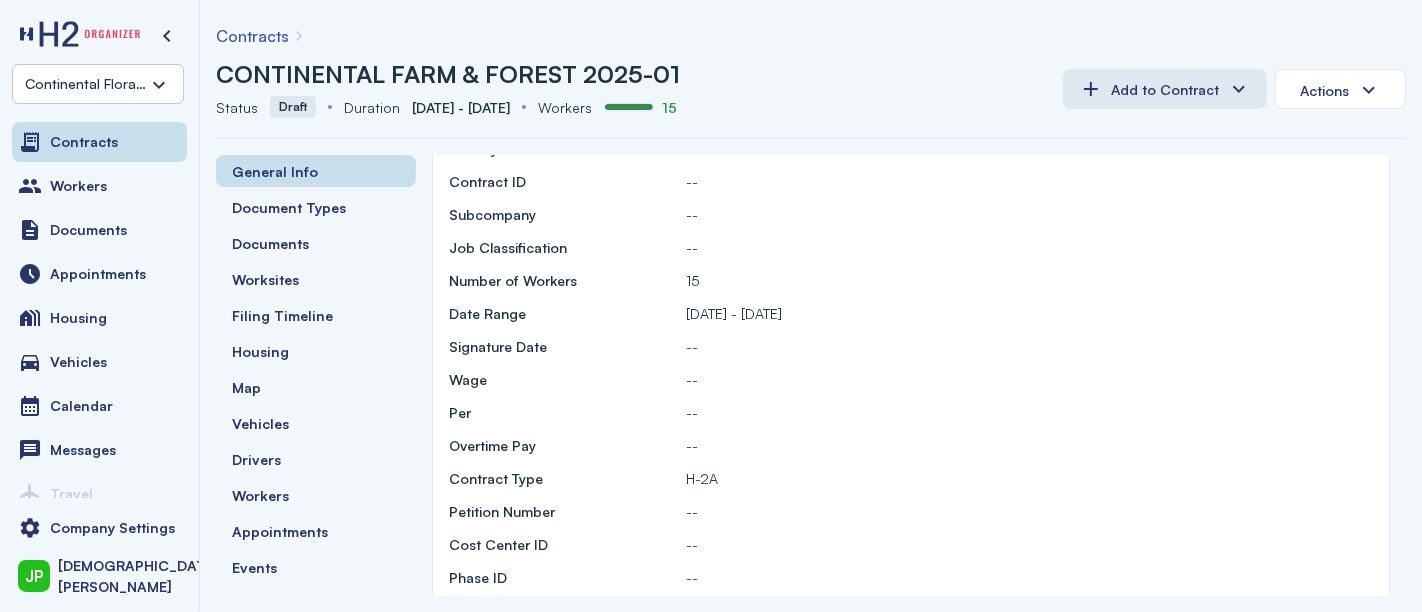 click on "General Info Document Types Documents Worksites Filing Timeline Housing Map Vehicles Drivers Workers Appointments Events Notes Sign Fields Reimbursements Reimbursement Types Signing Requests" at bounding box center (316, 459) 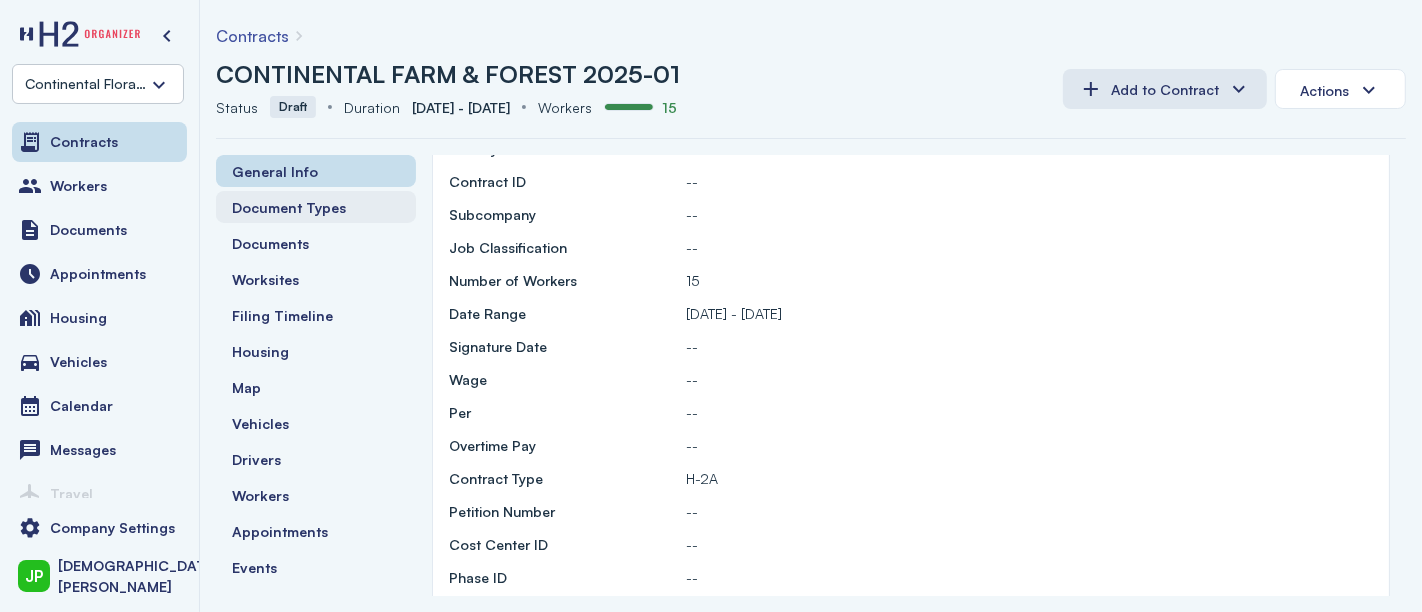 click on "Document Types" at bounding box center [289, 207] 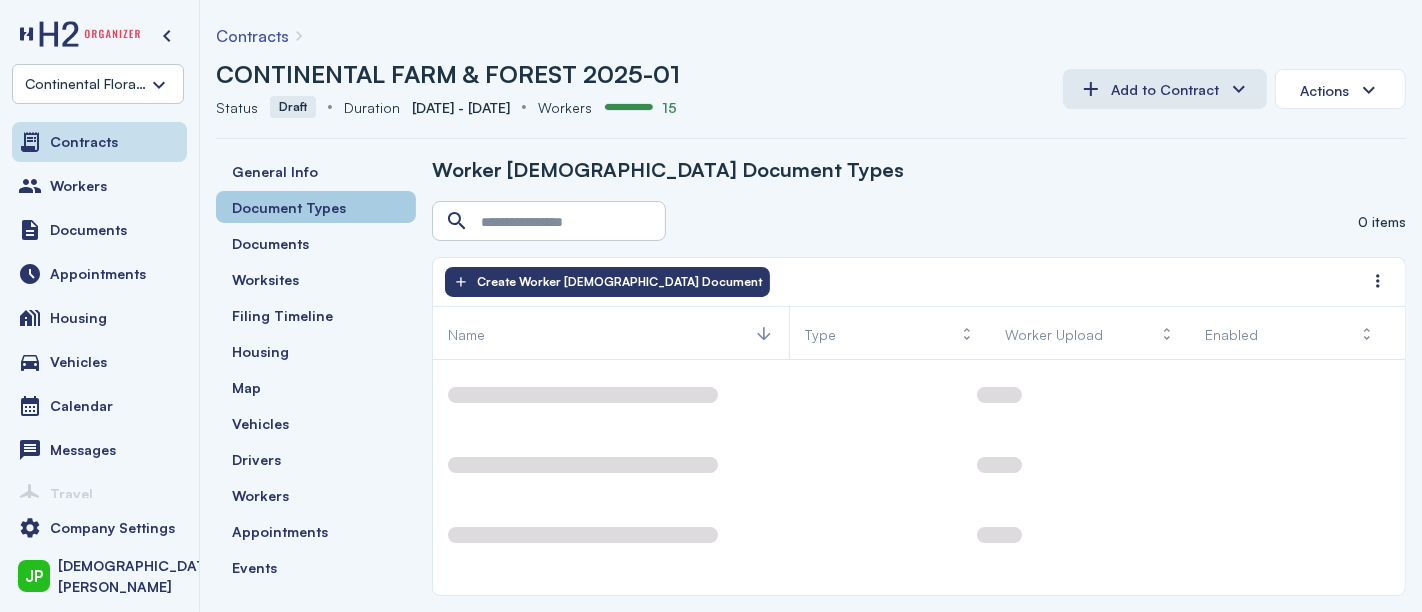 click on "Document Types" at bounding box center (289, 207) 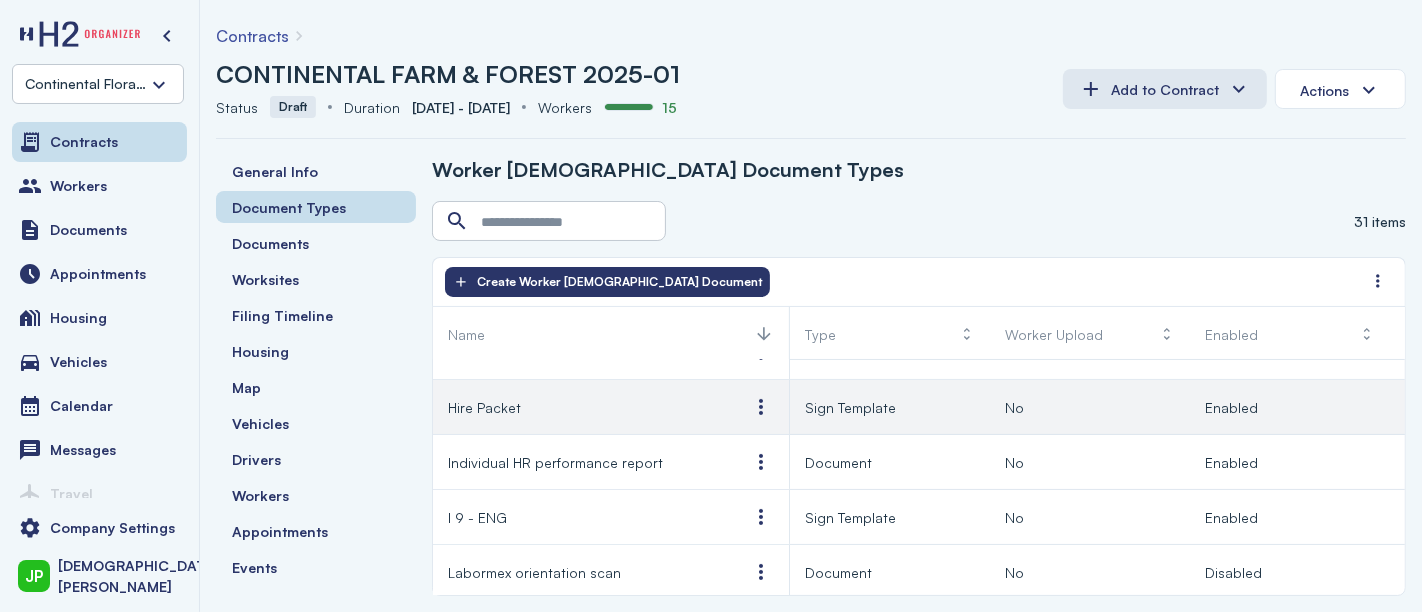 scroll, scrollTop: 555, scrollLeft: 0, axis: vertical 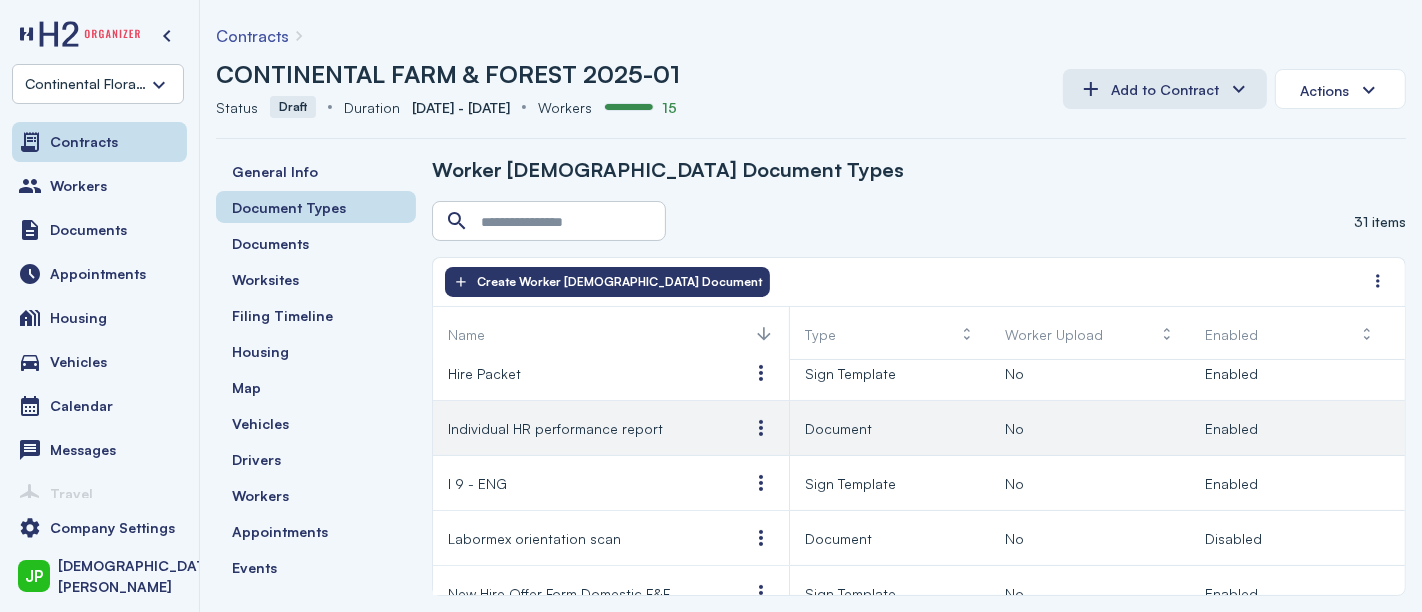 click on "Individual HR performance report" at bounding box center [555, 428] 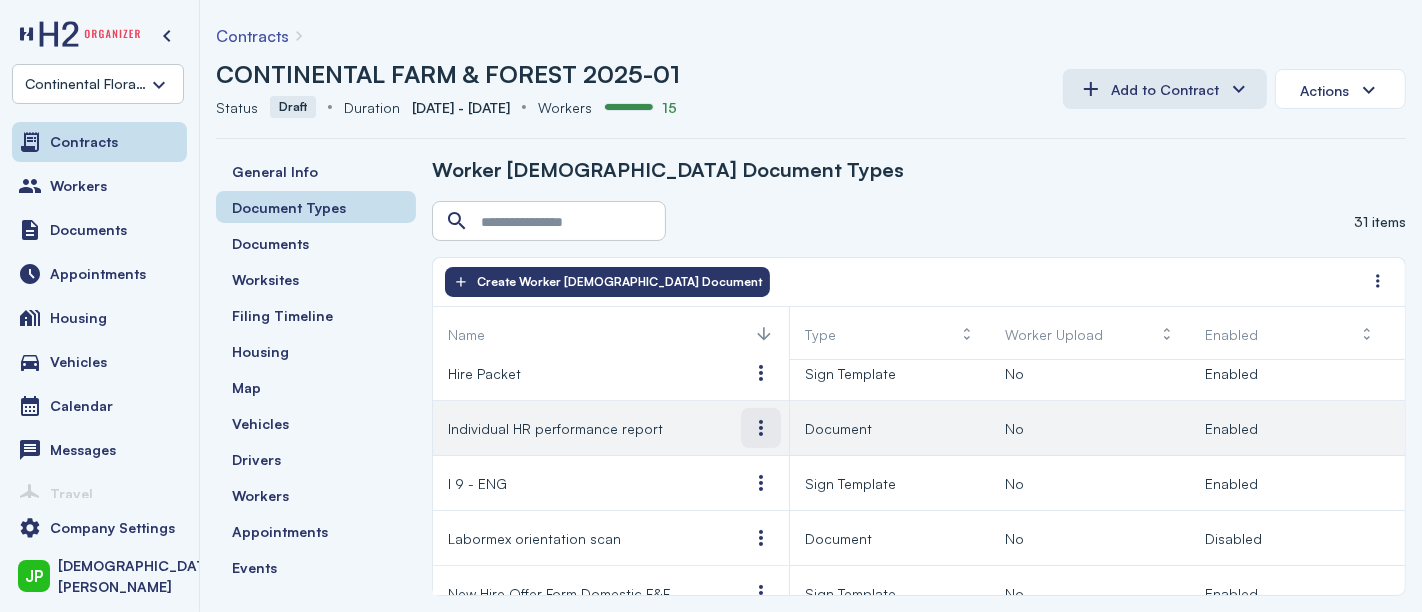 click at bounding box center (761, 428) 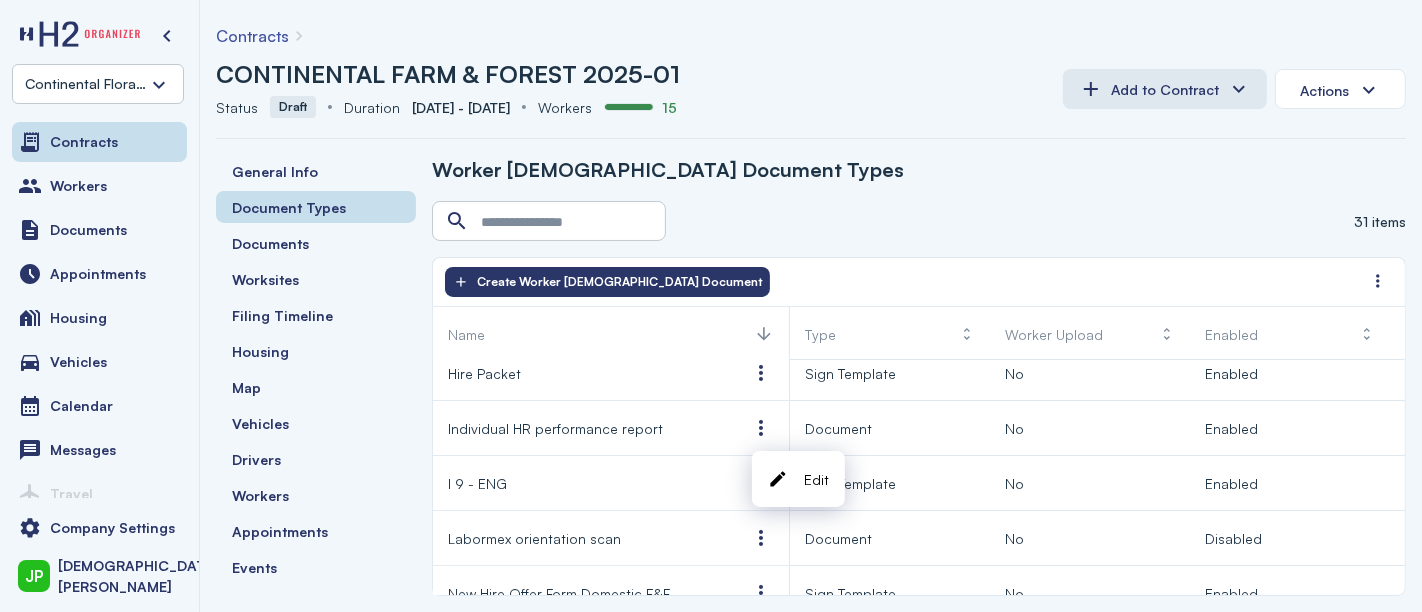 click at bounding box center (778, 479) 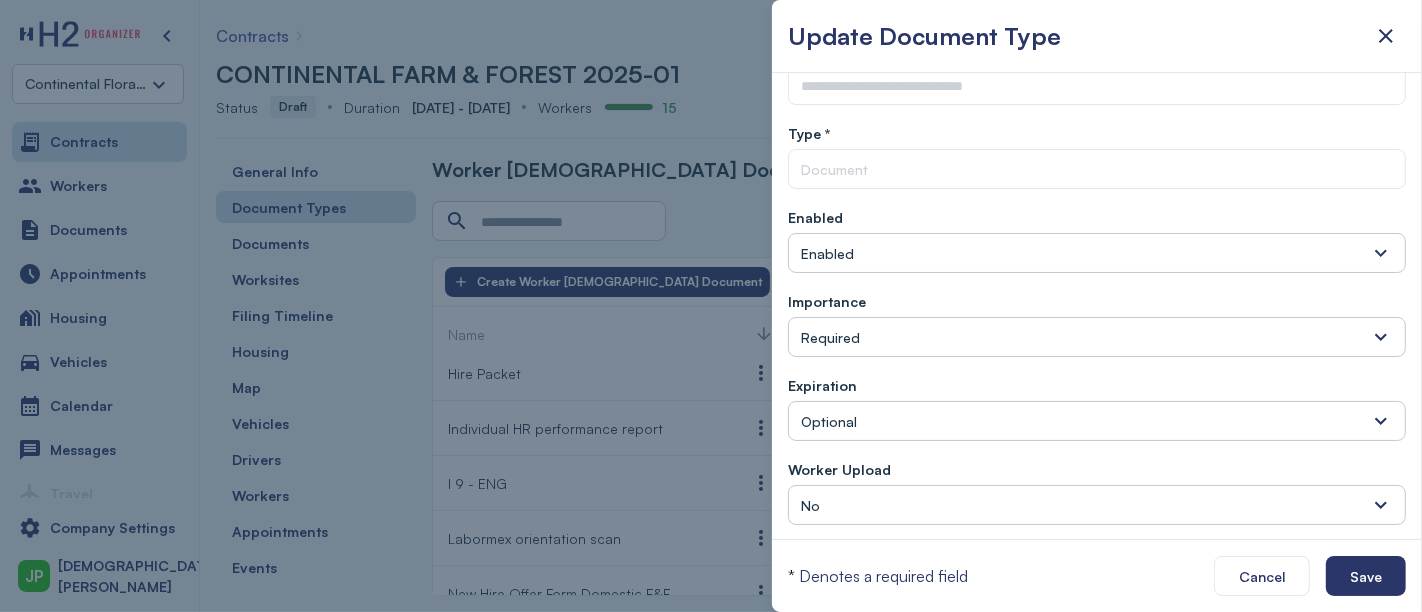 scroll, scrollTop: 0, scrollLeft: 0, axis: both 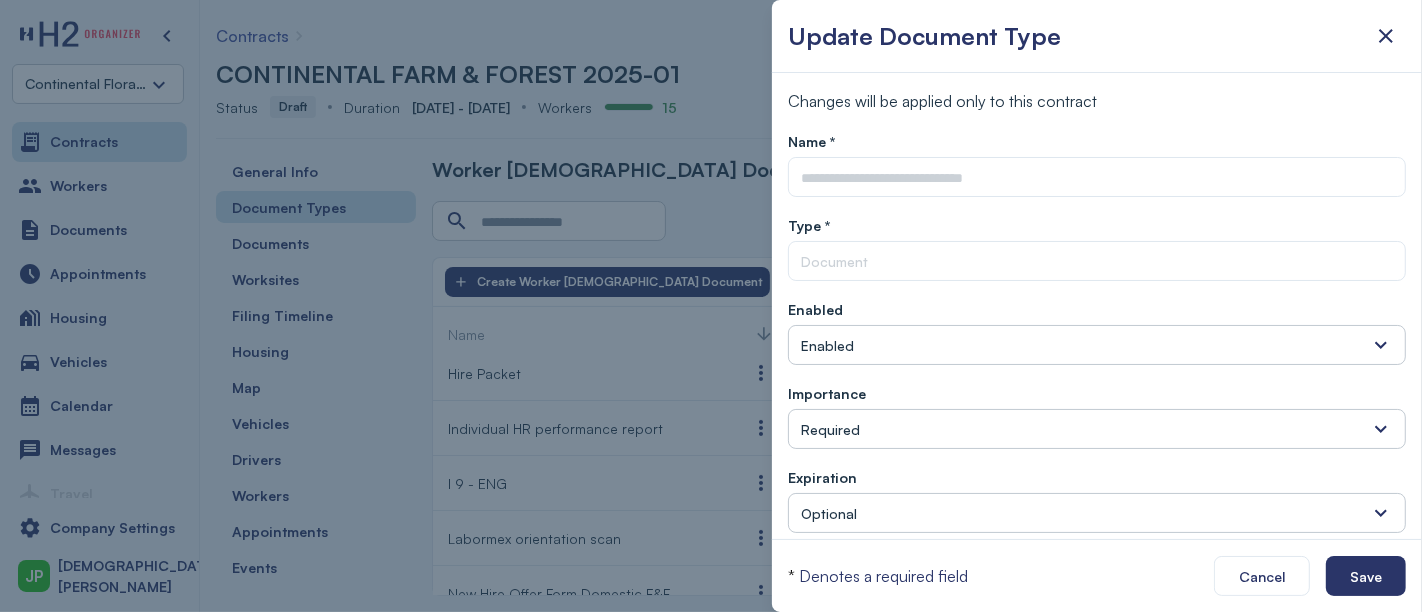 click at bounding box center [711, 306] 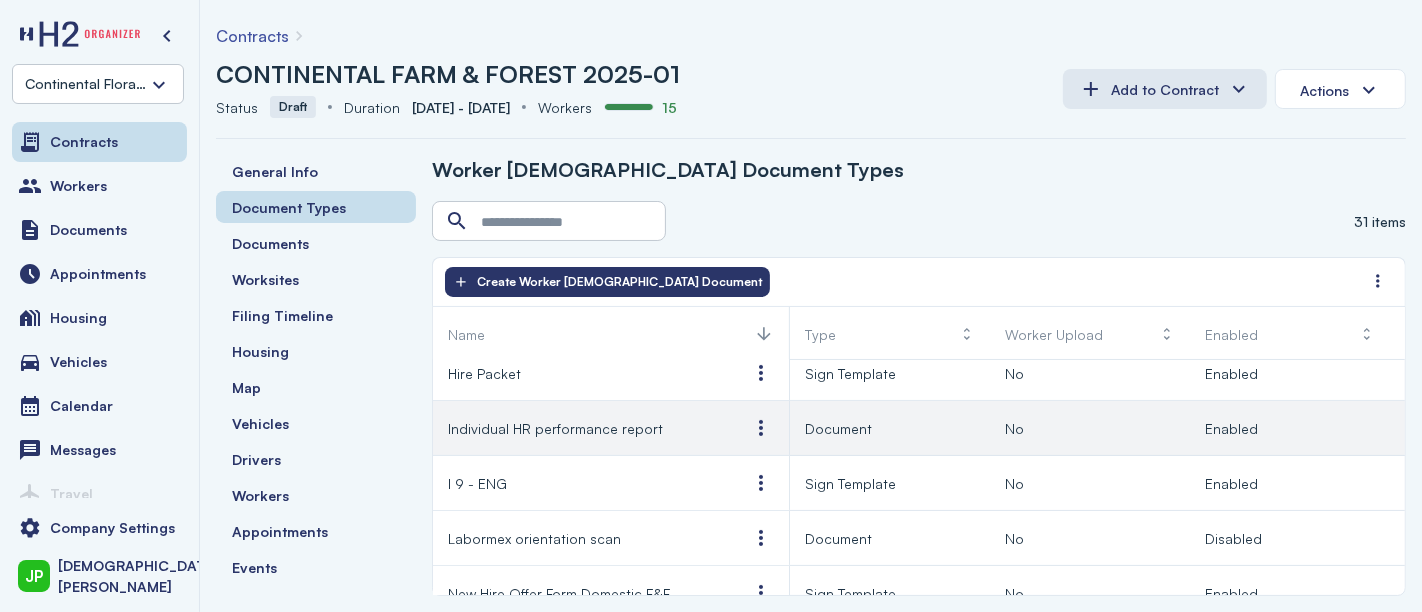 click on "Individual HR performance report" at bounding box center (555, 428) 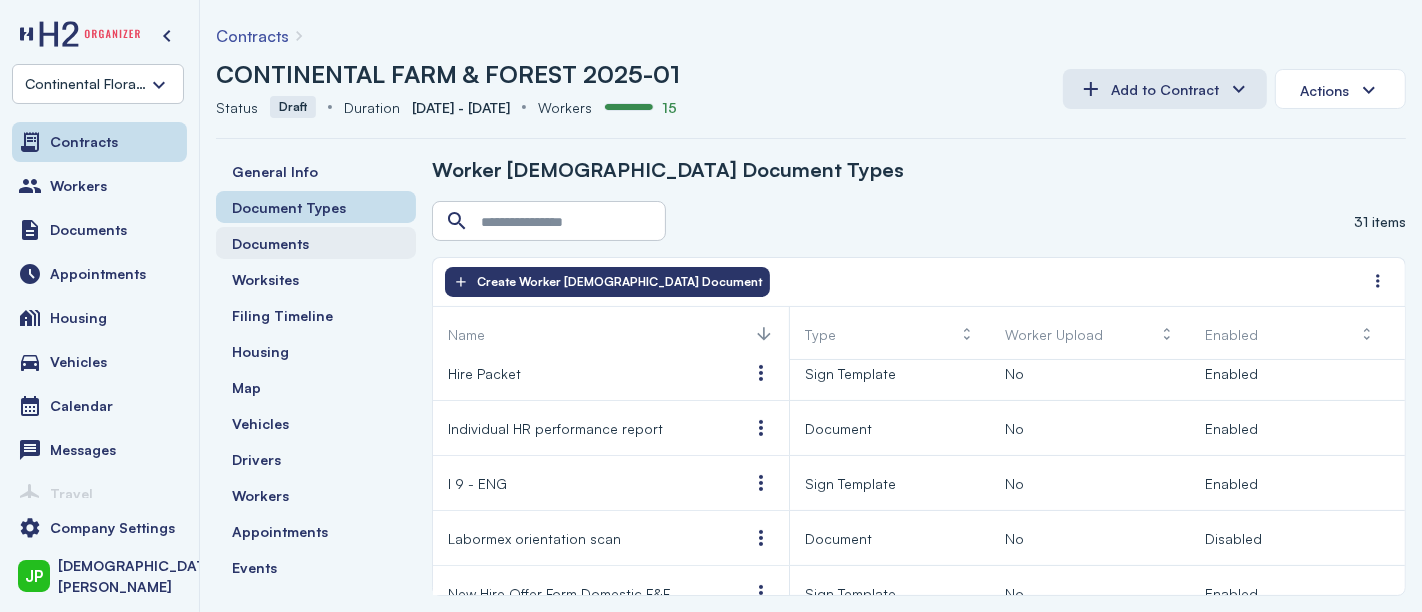 click on "Documents" at bounding box center [270, 243] 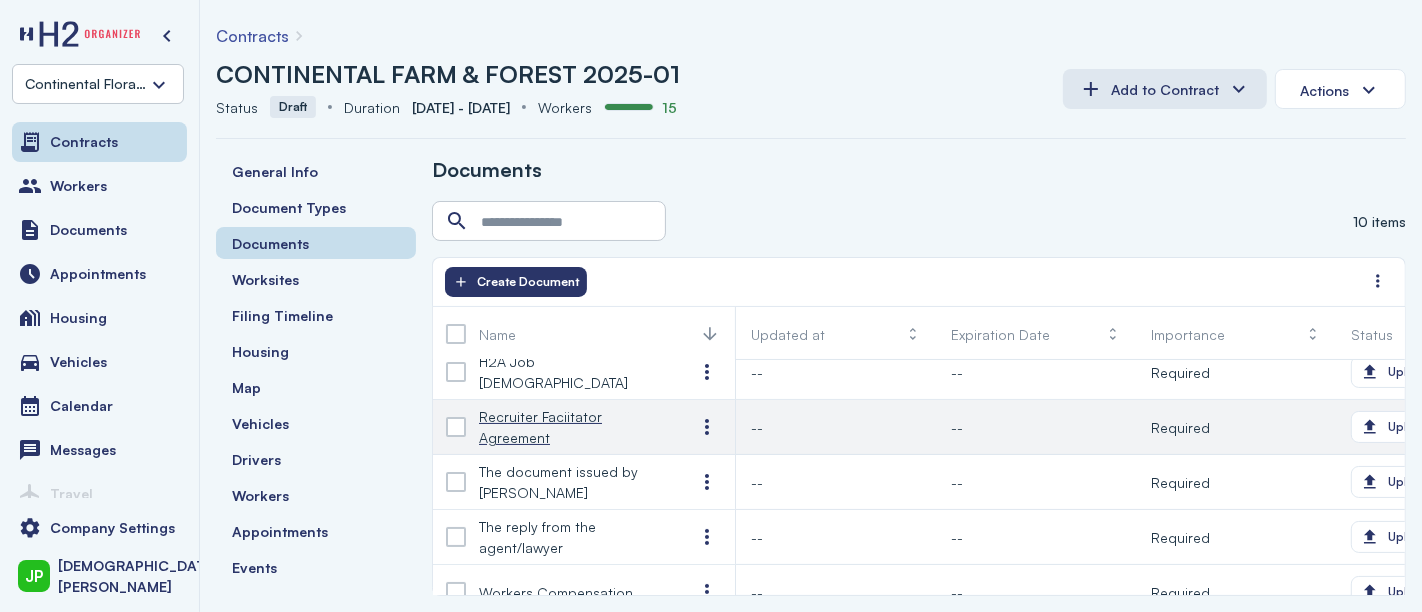 scroll, scrollTop: 318, scrollLeft: 0, axis: vertical 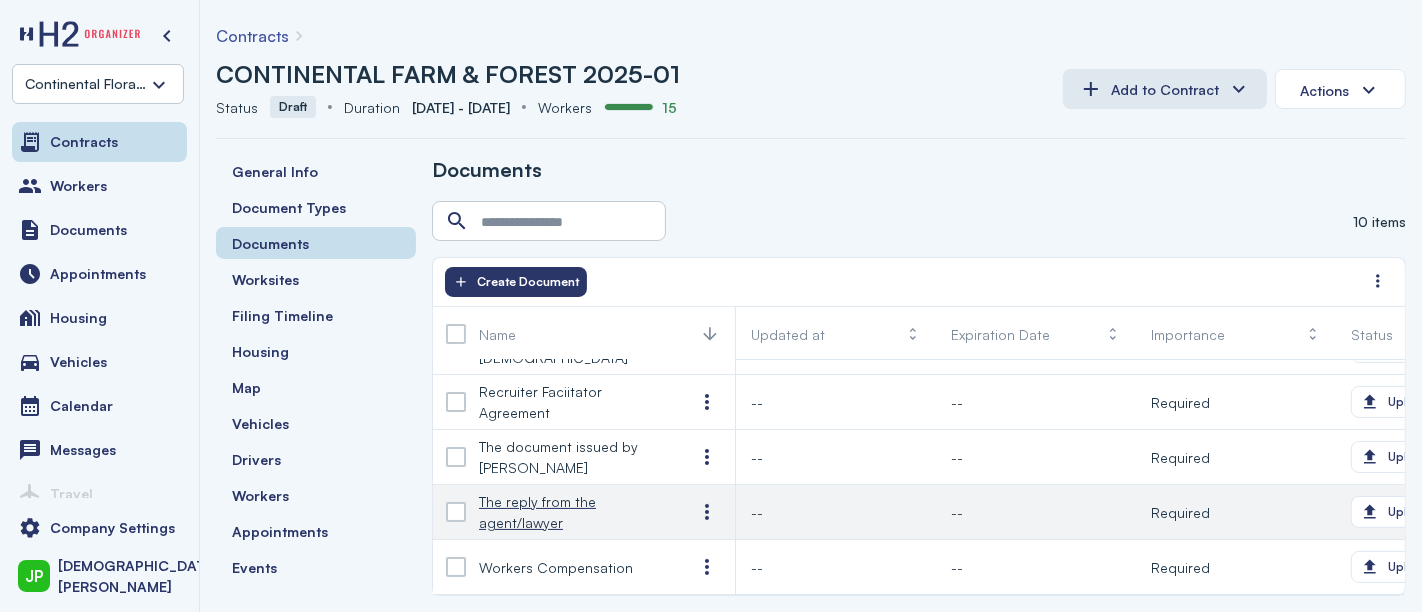 click on "The reply from the agent/lawyer" at bounding box center [571, 512] 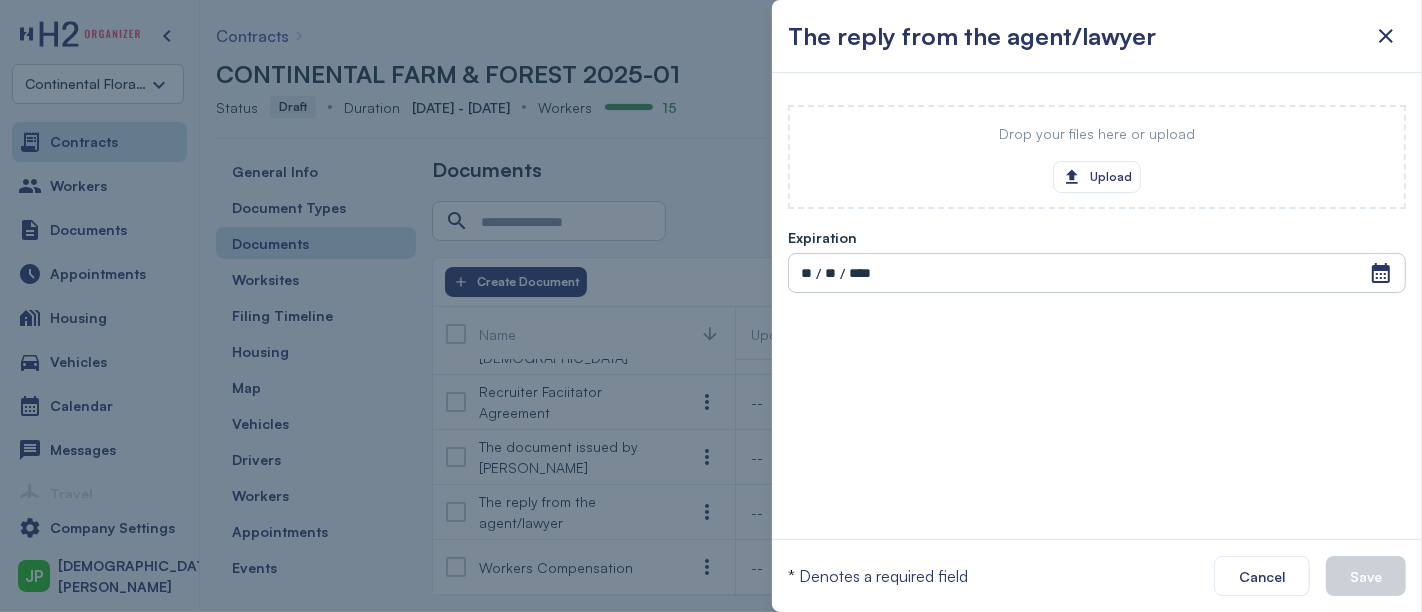 click at bounding box center (711, 306) 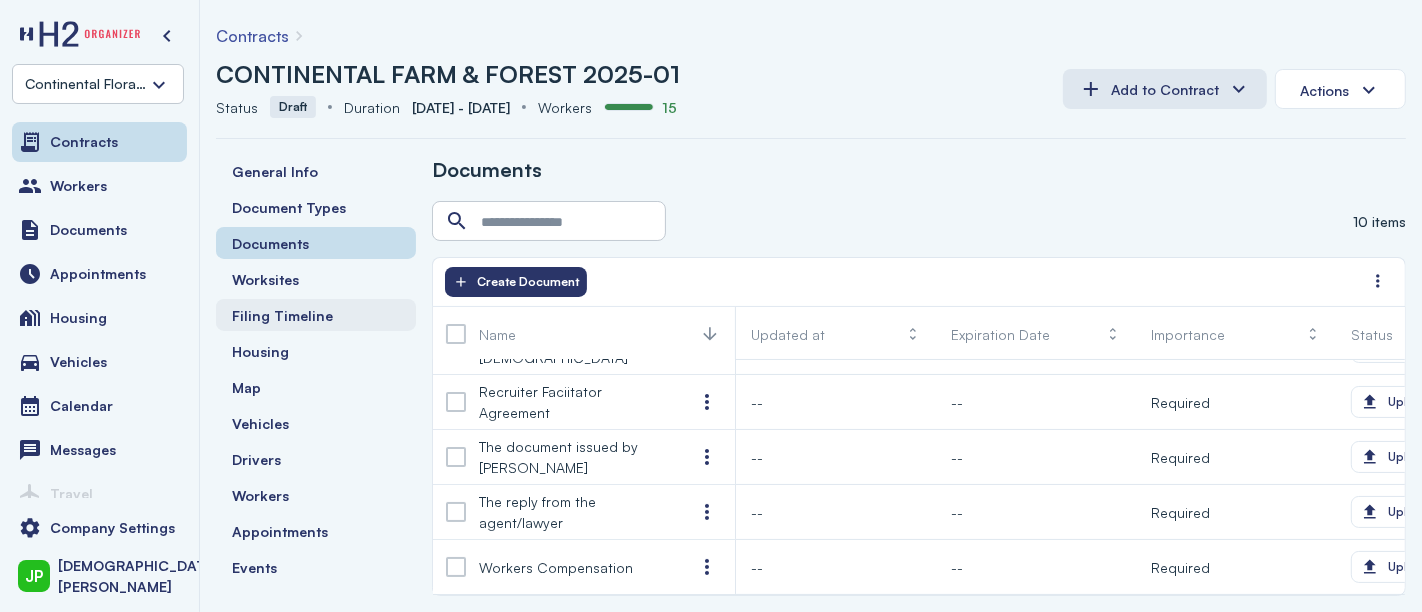 click on "Filing Timeline" at bounding box center (282, 315) 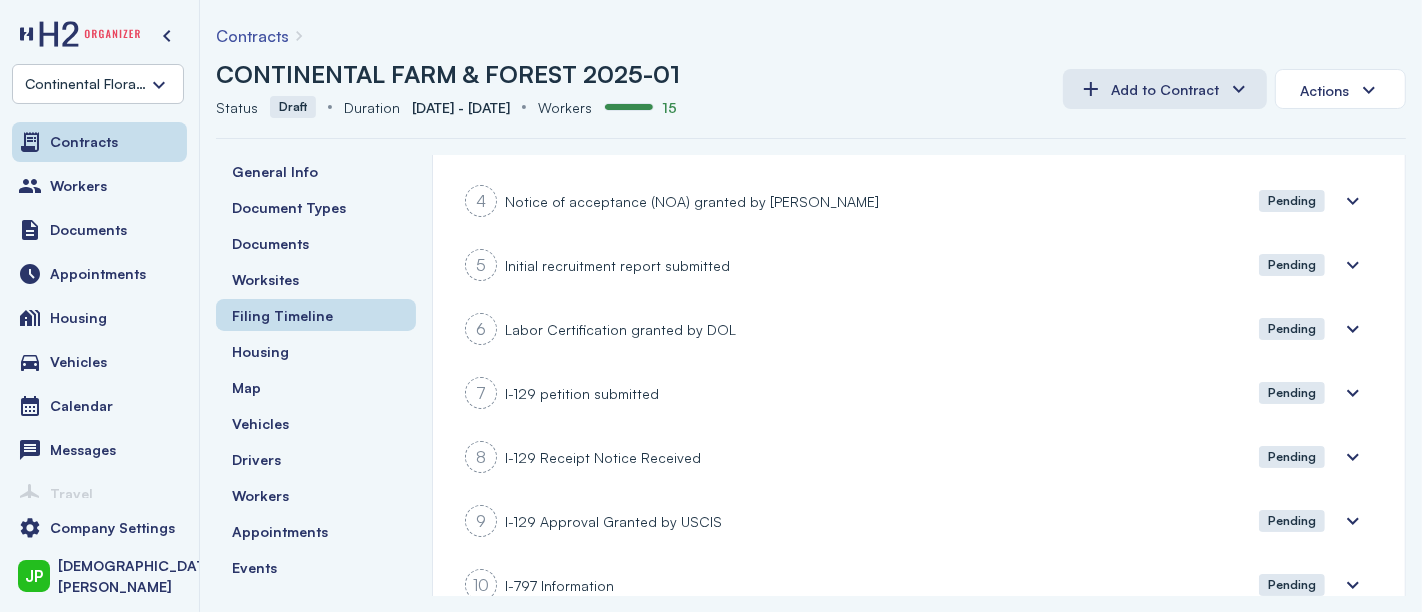 scroll, scrollTop: 400, scrollLeft: 0, axis: vertical 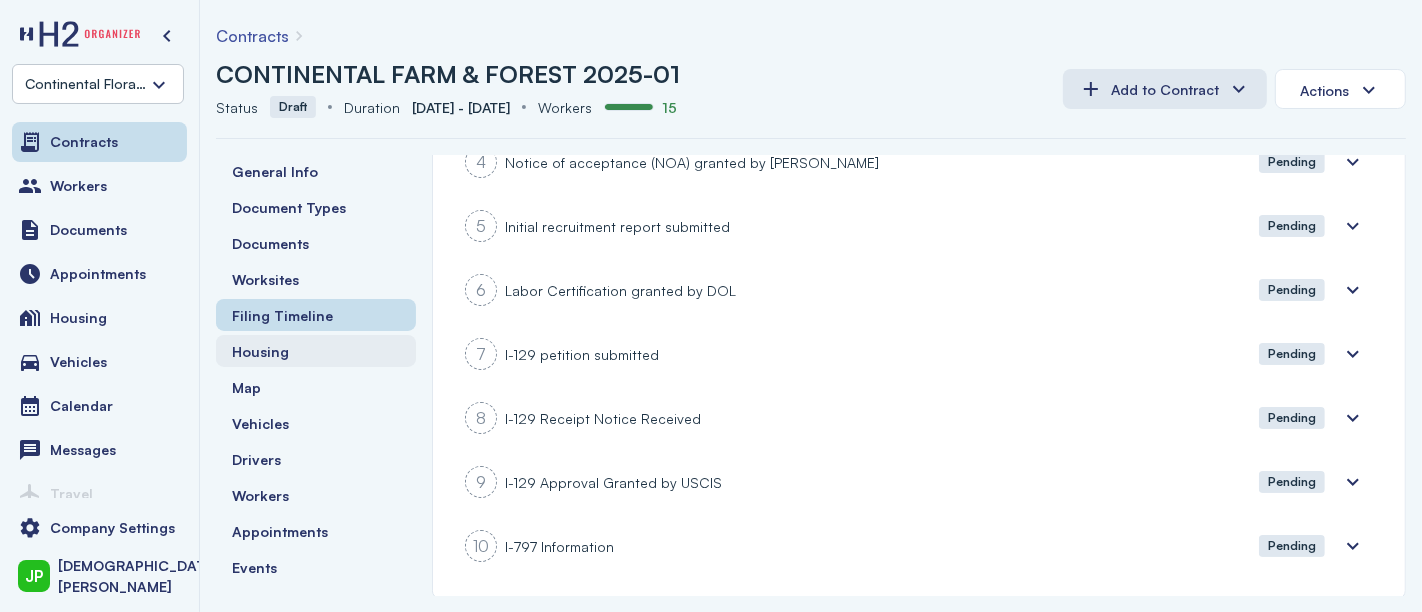 click on "Housing" at bounding box center (260, 351) 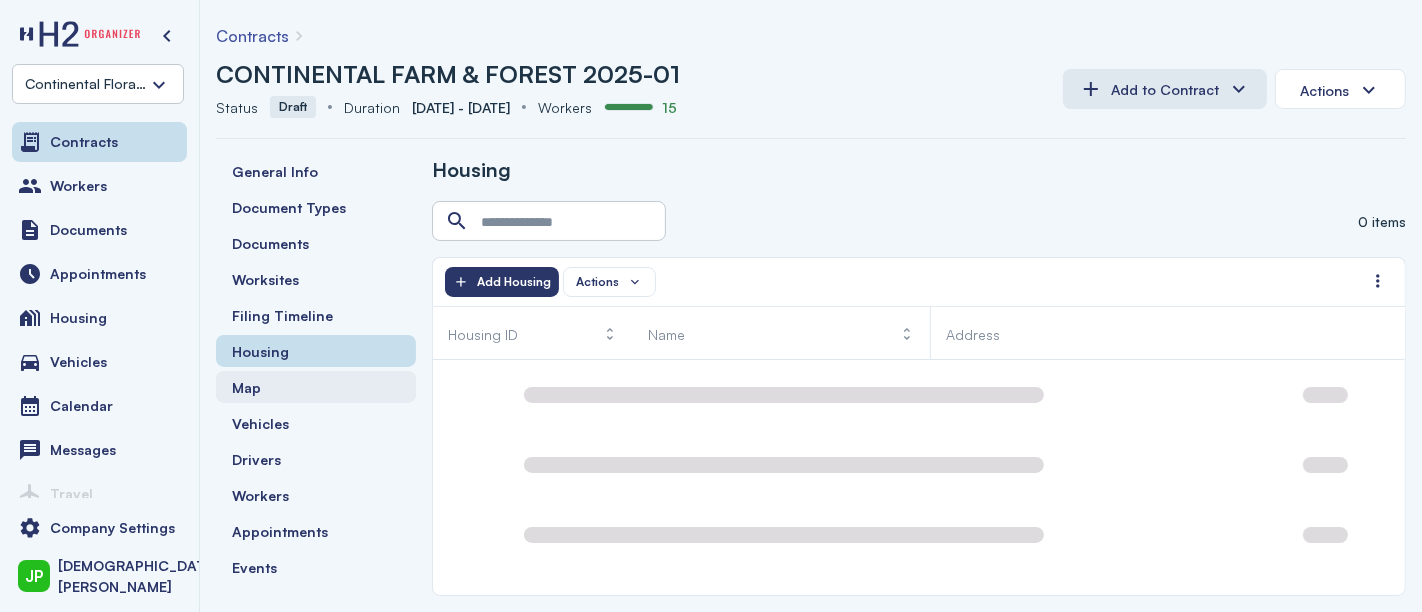 scroll, scrollTop: 0, scrollLeft: 0, axis: both 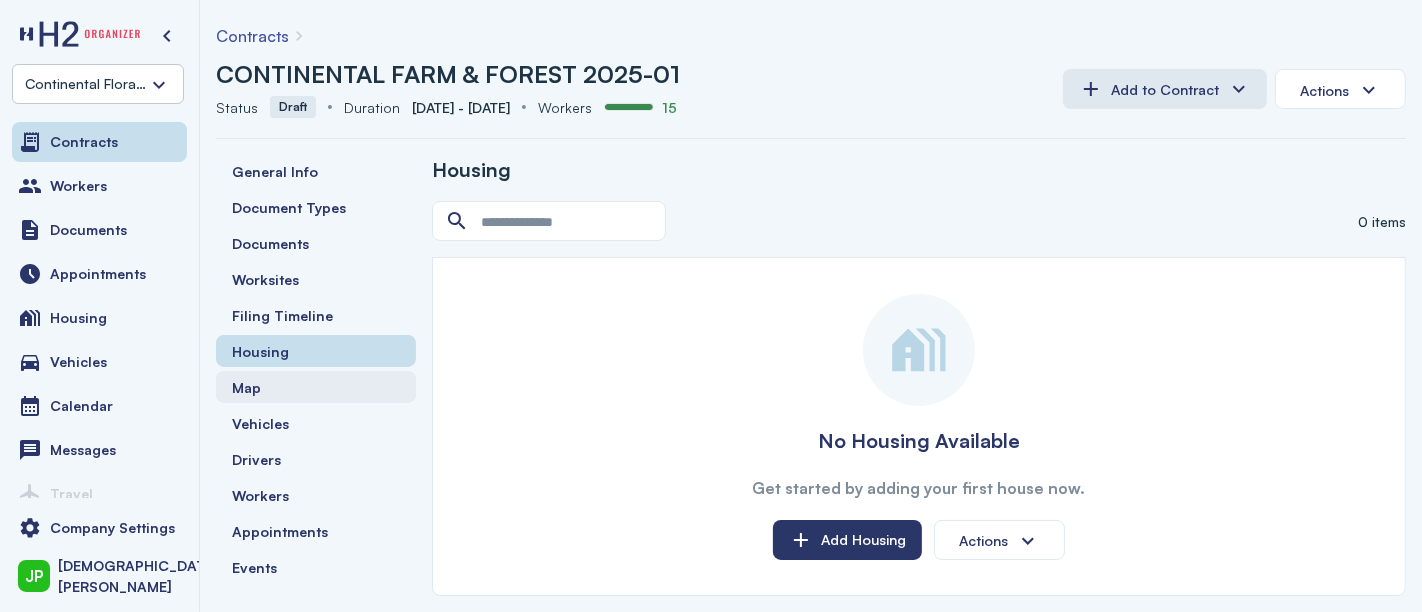 click on "Map" at bounding box center [316, 387] 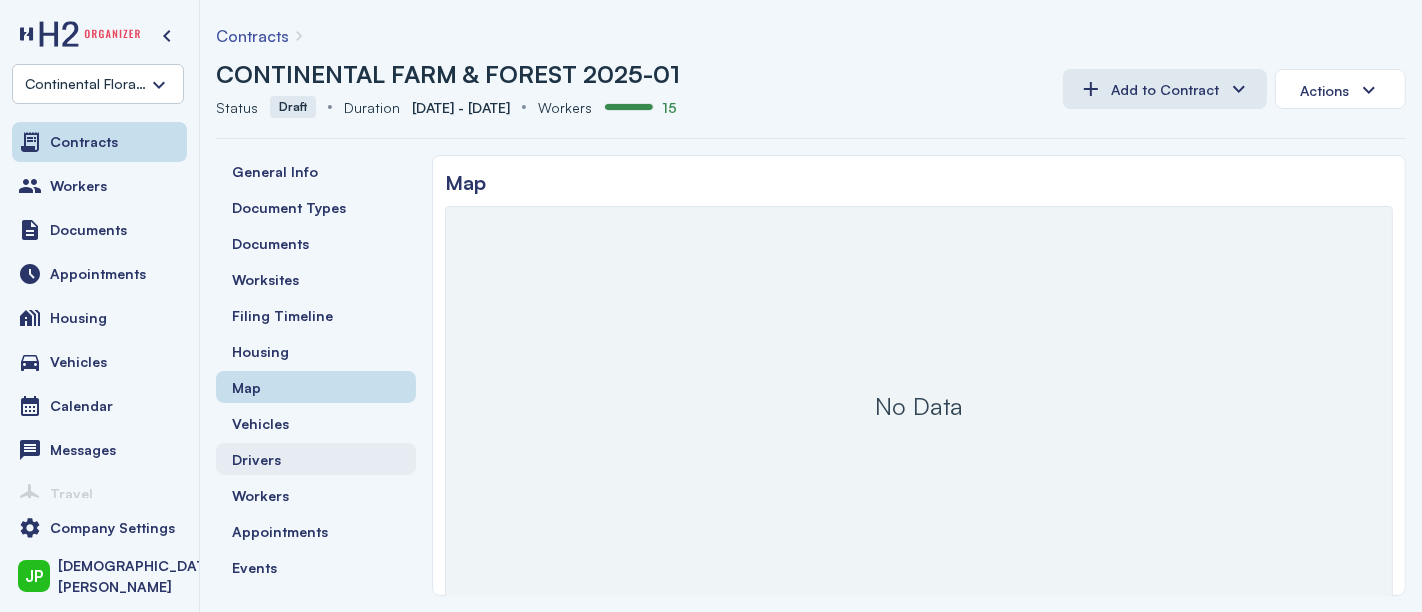 click on "Drivers" at bounding box center (316, 459) 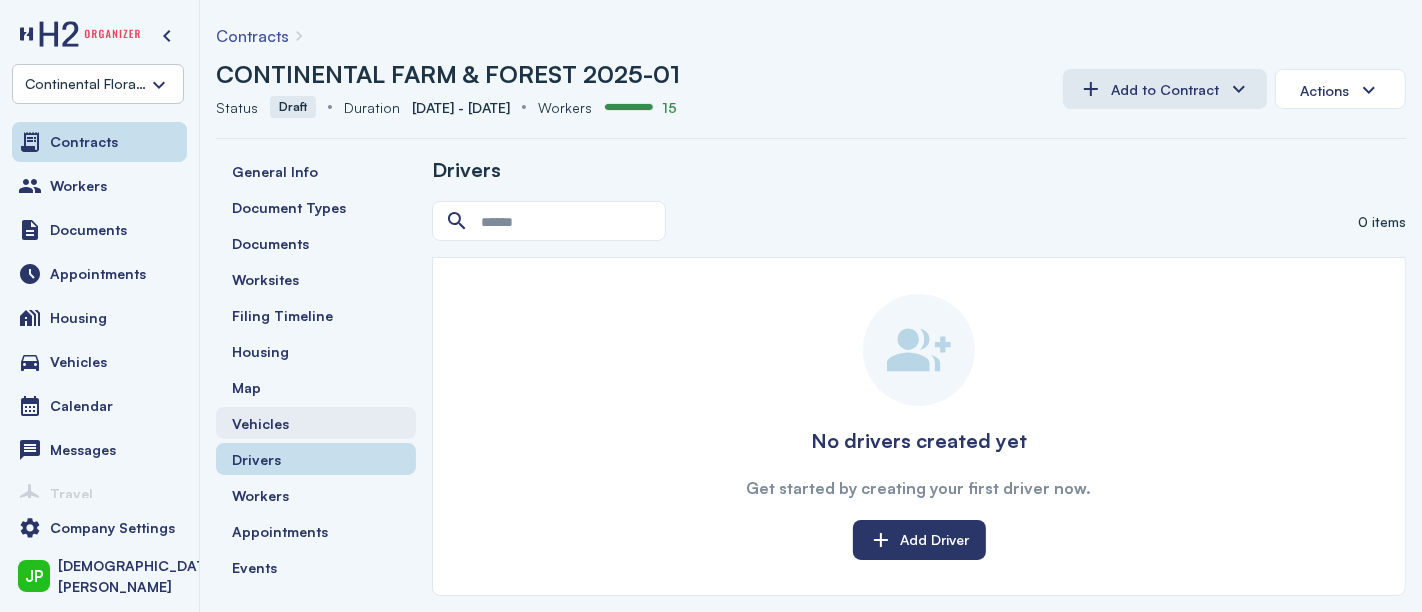 click on "Vehicles" at bounding box center [316, 423] 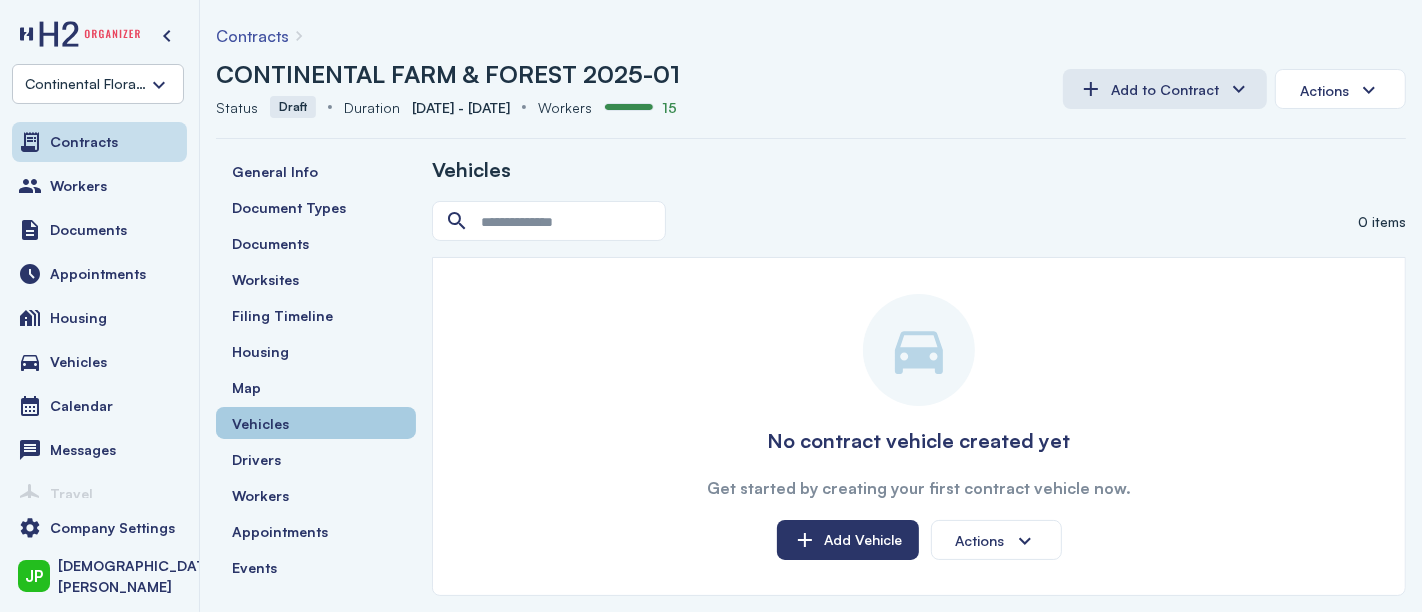scroll, scrollTop: 165, scrollLeft: 0, axis: vertical 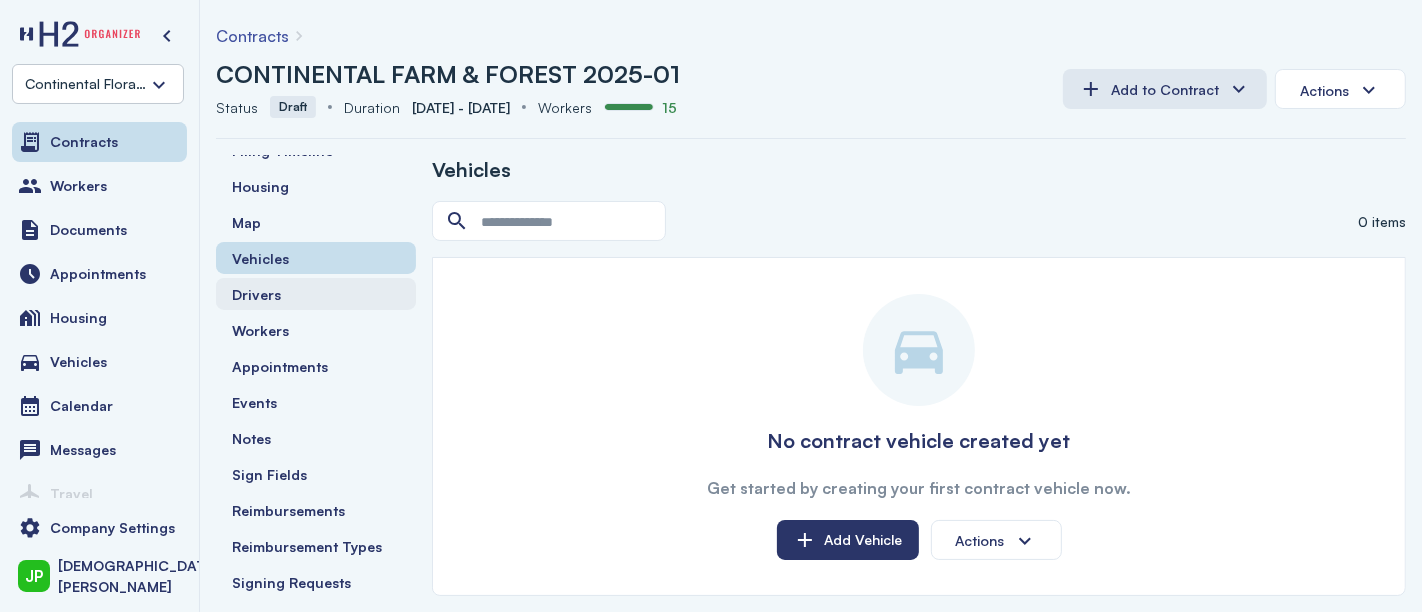 click on "Drivers" at bounding box center (316, 294) 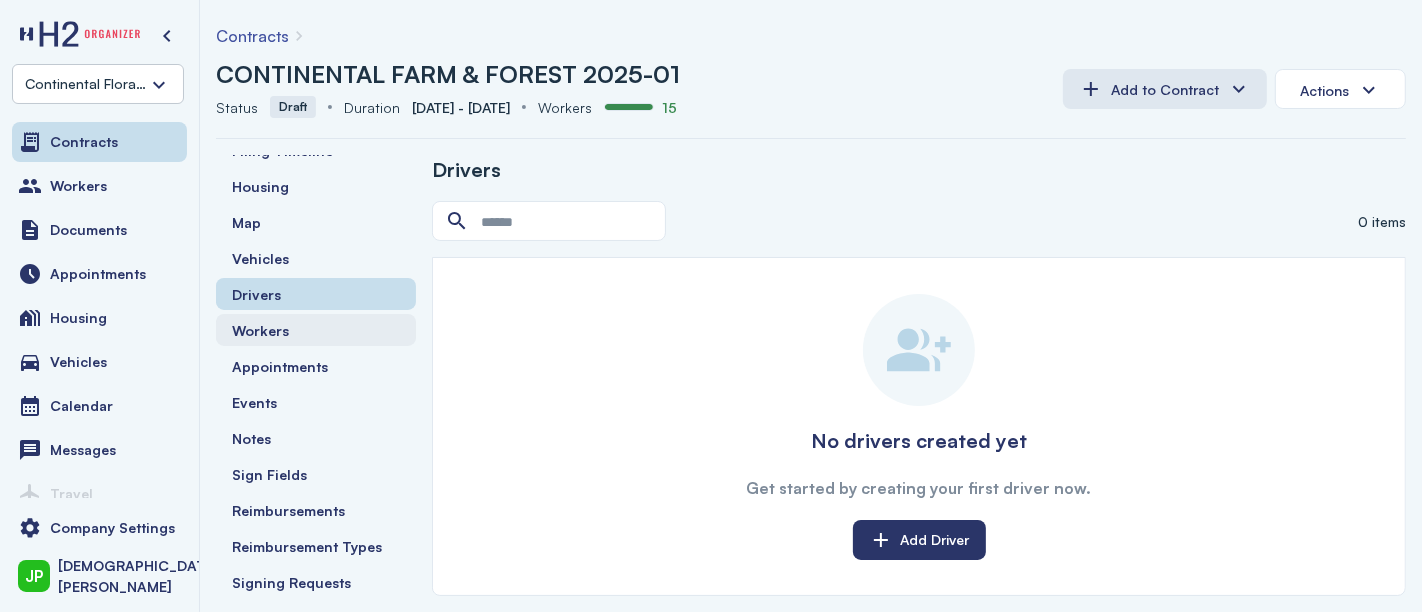 click on "Workers" at bounding box center (316, 330) 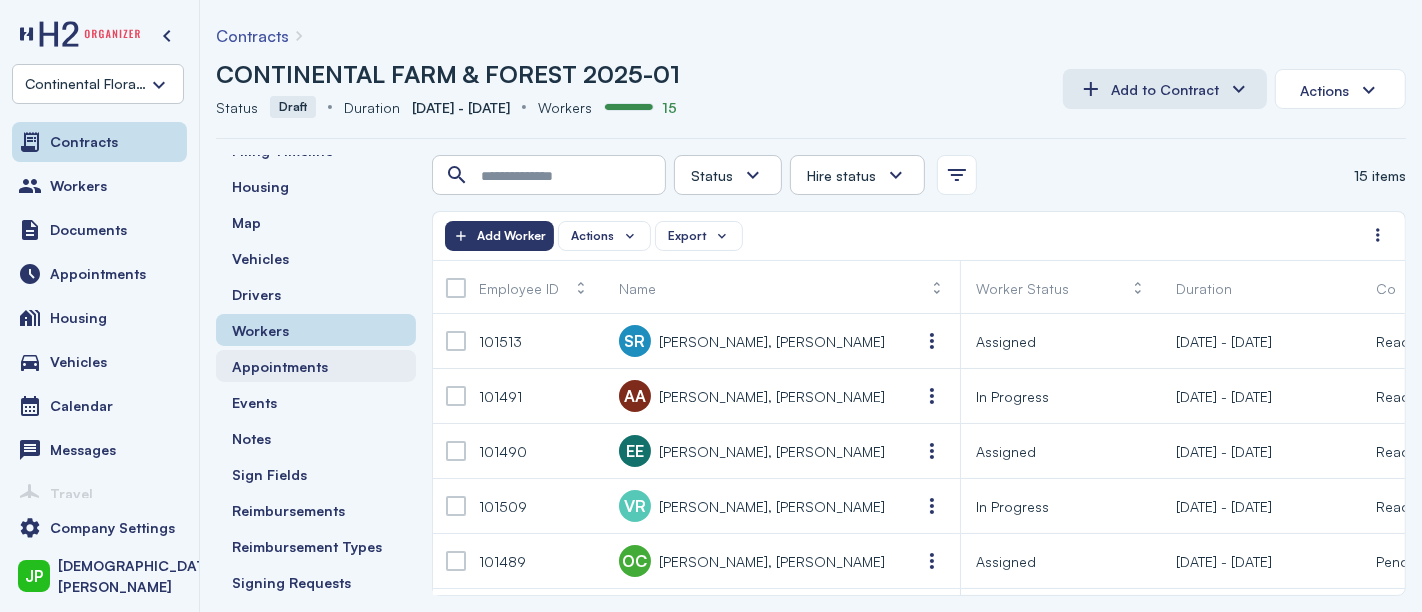 click on "Appointments" at bounding box center [316, 366] 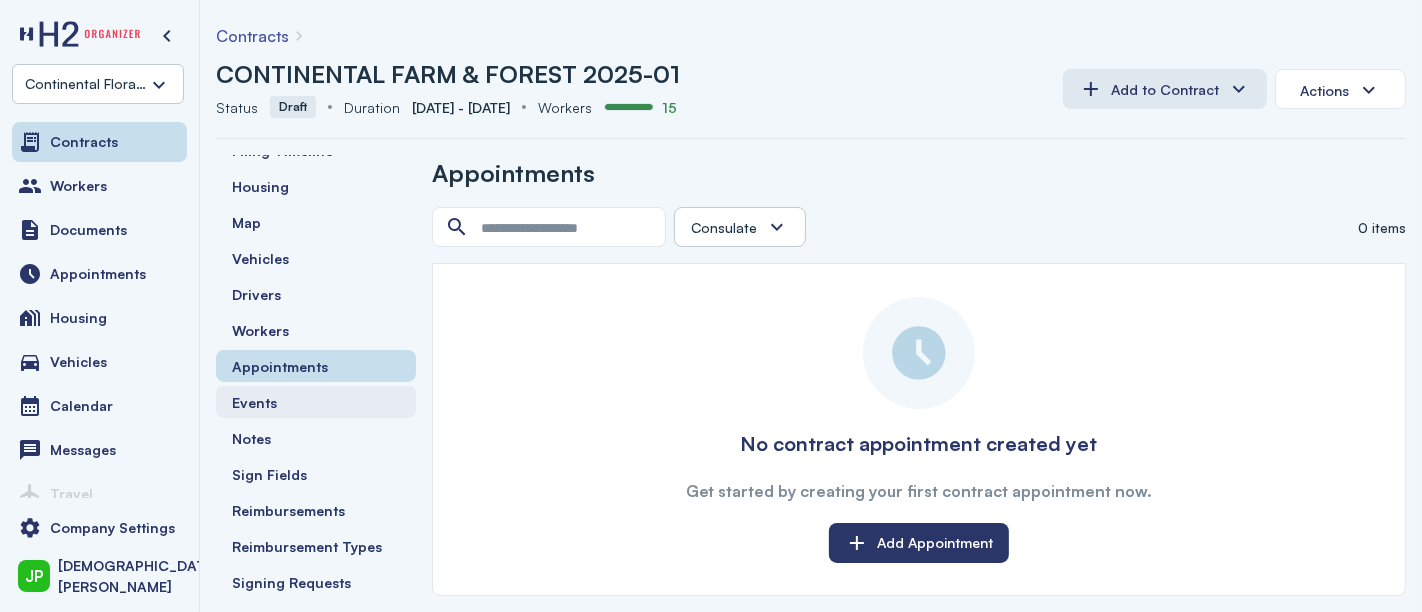 click on "Events" at bounding box center (316, 402) 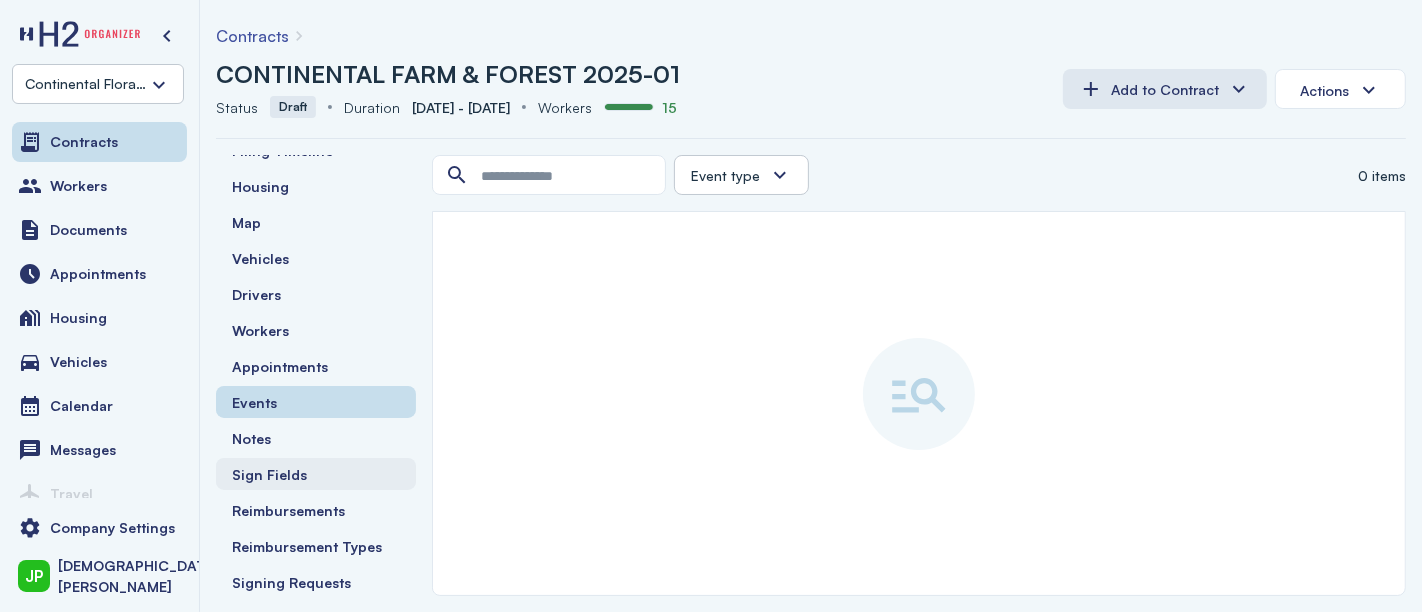 click on "Sign Fields" at bounding box center [316, 474] 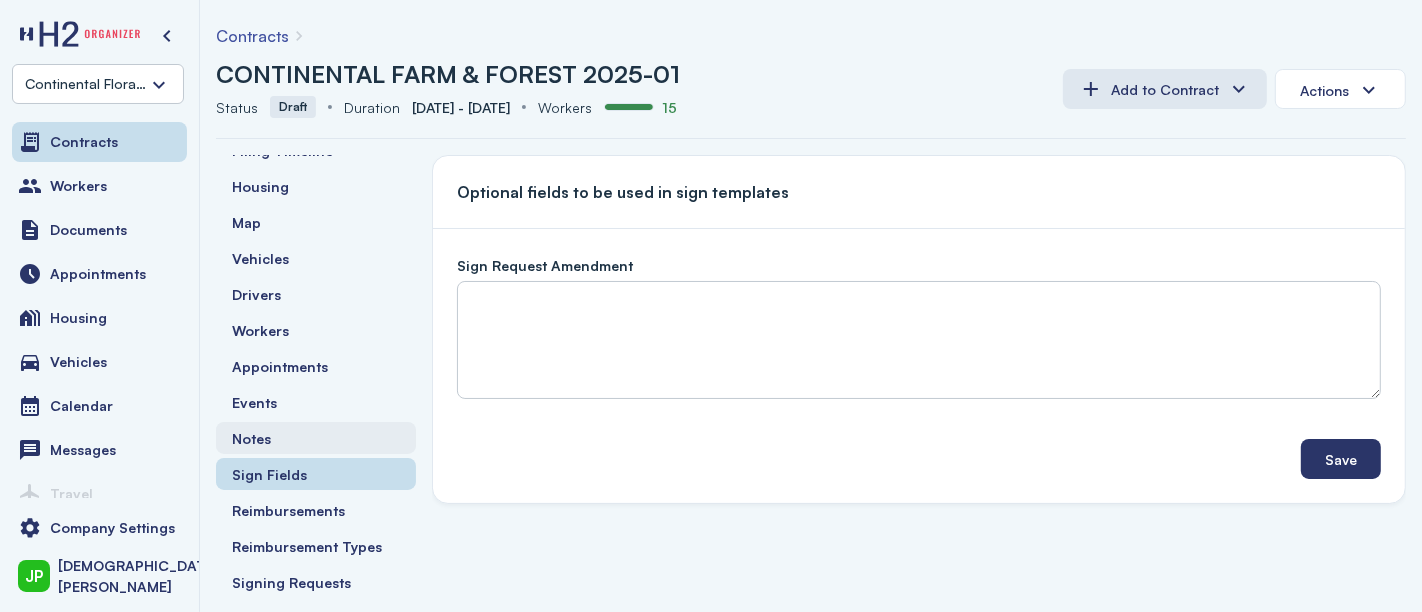 click on "Notes" at bounding box center [316, 438] 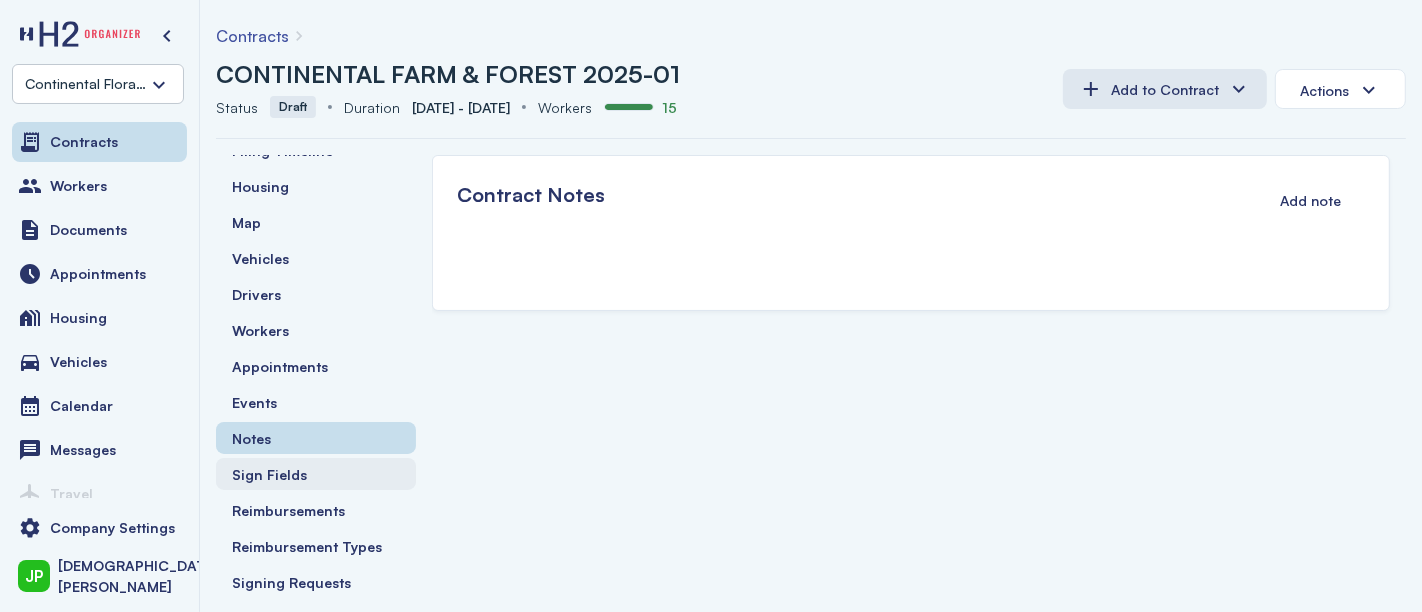 click on "Sign Fields" at bounding box center [316, 474] 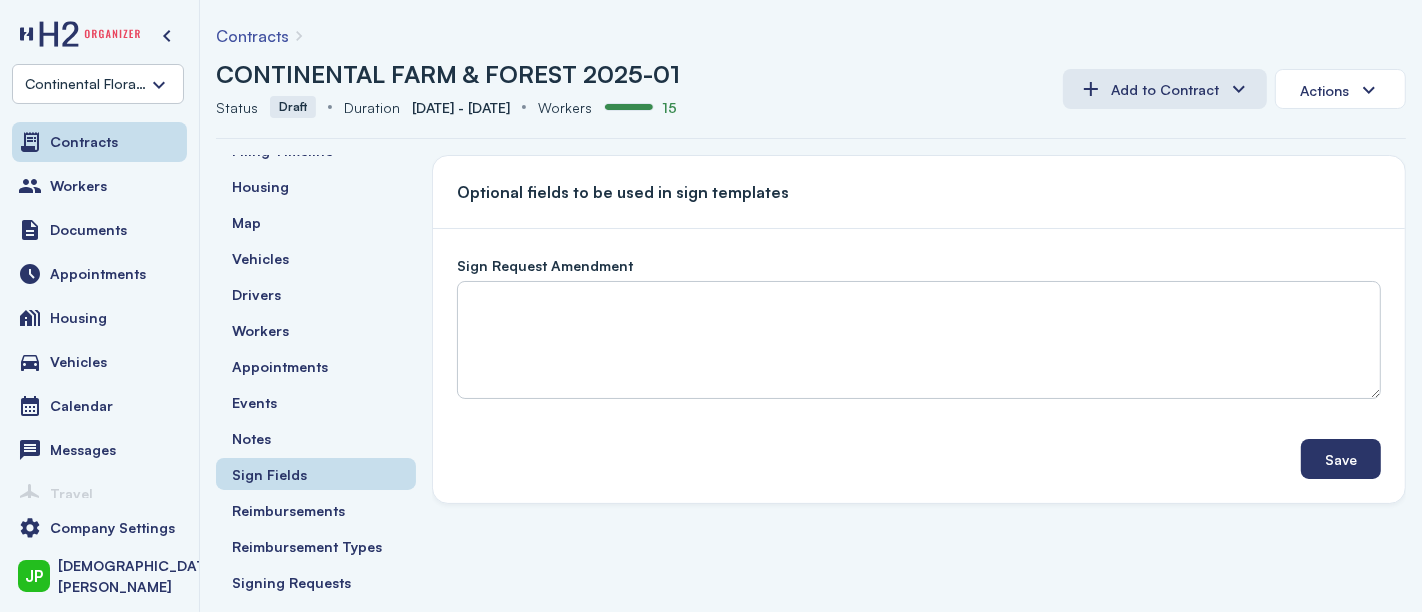 click on "General Info Document Types Documents Worksites Filing Timeline Housing Map Vehicles Drivers Workers Appointments Events Notes Sign Fields Reimbursements Reimbursement Types Signing Requests" at bounding box center [316, 294] 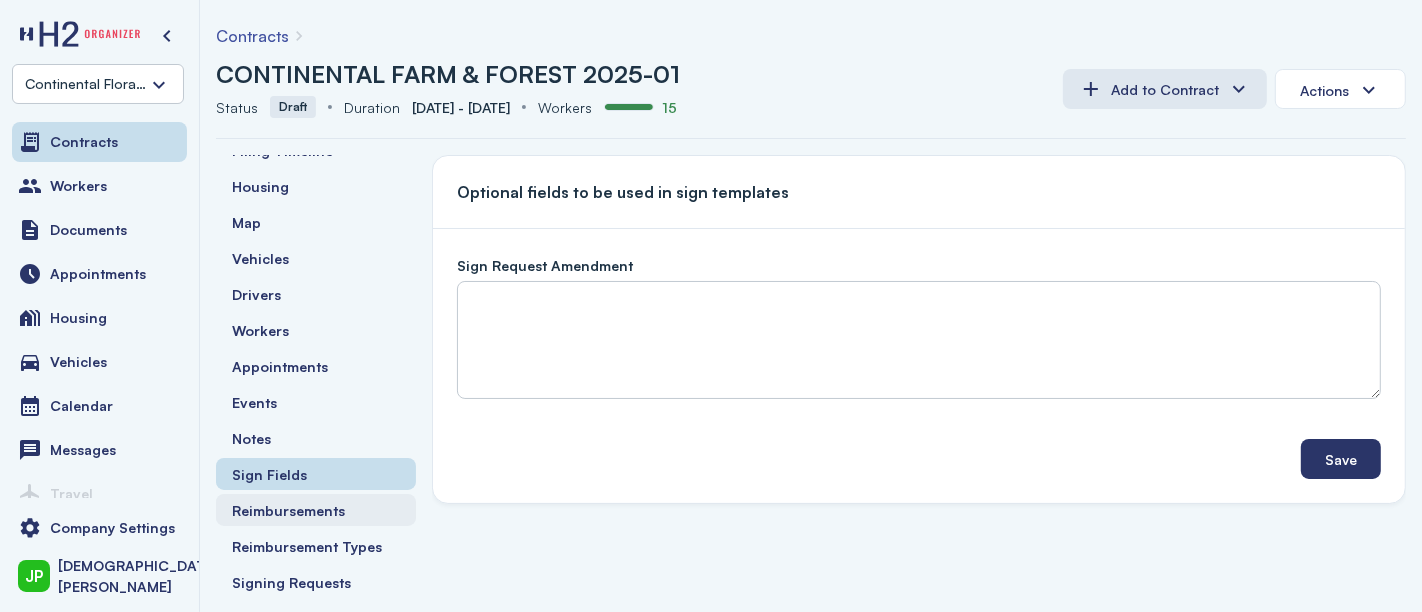 click on "Reimbursements" at bounding box center (288, 510) 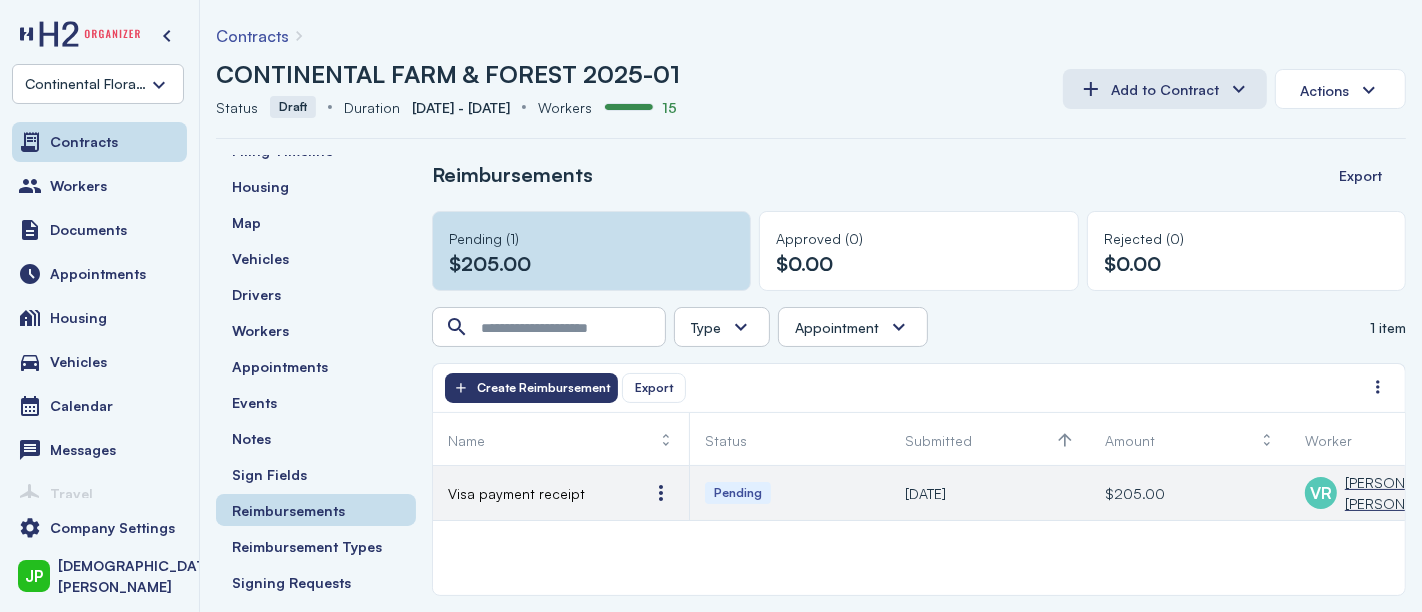 click on "[PERSON_NAME], [PERSON_NAME]" at bounding box center (1410, 493) 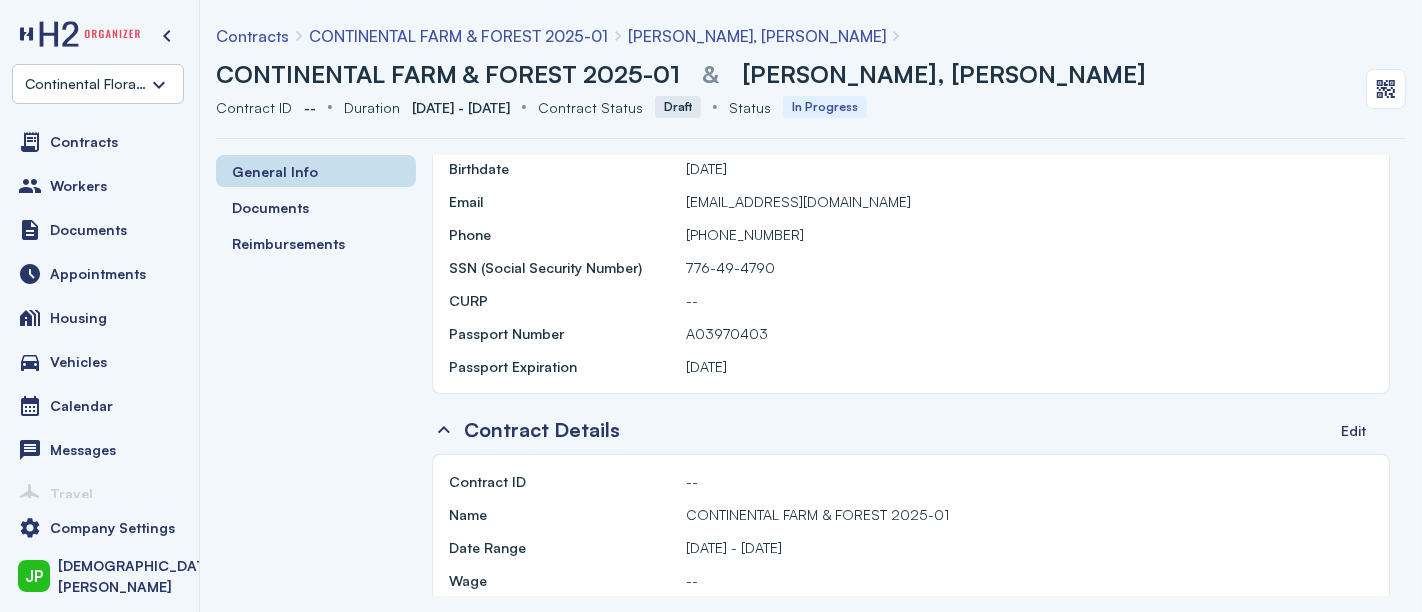 scroll, scrollTop: 0, scrollLeft: 0, axis: both 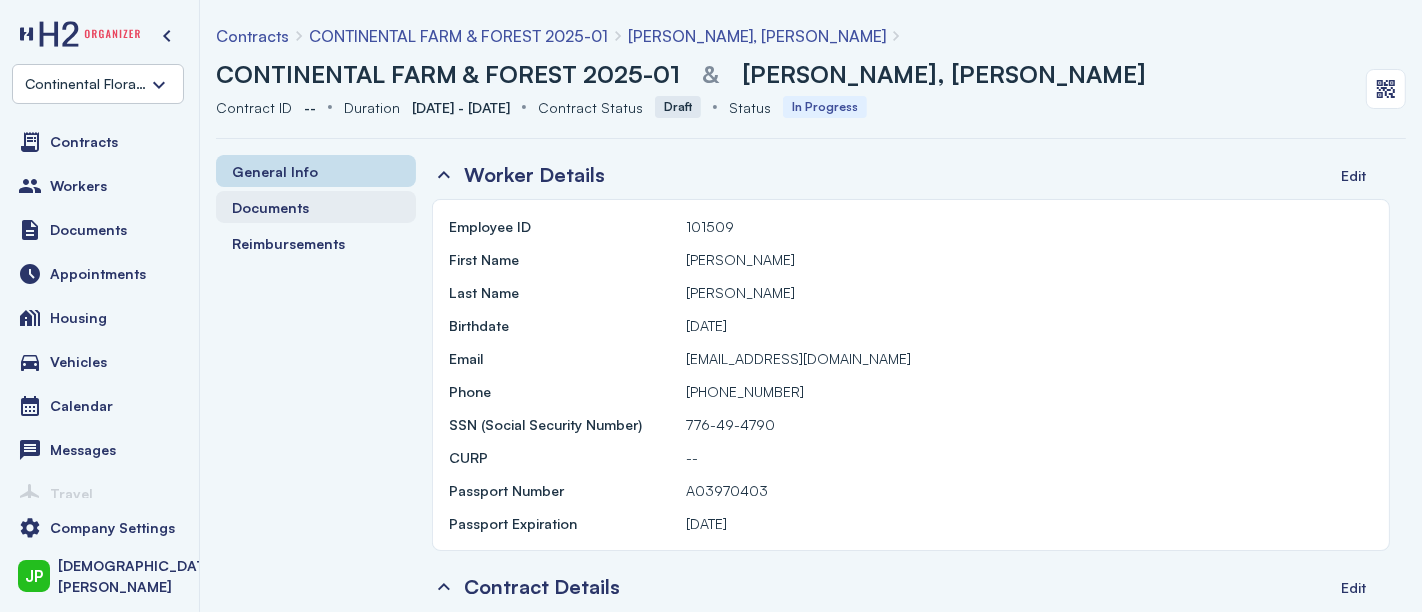 click on "Documents" at bounding box center (316, 207) 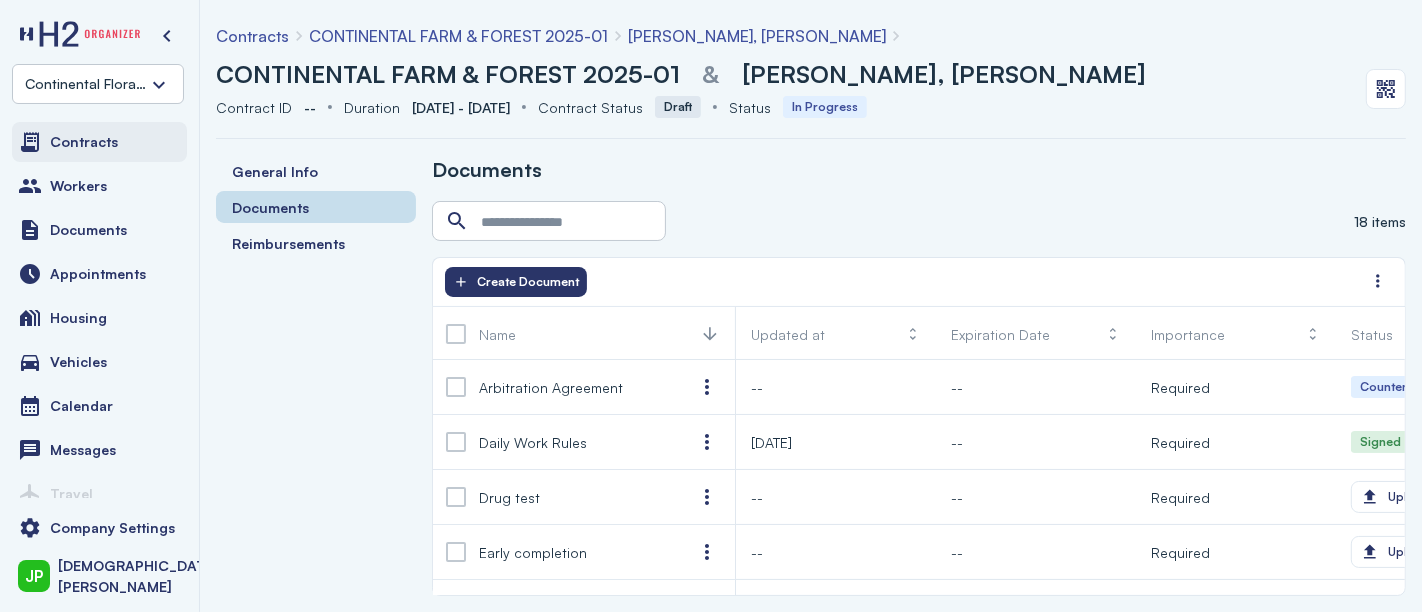 click on "Contracts" at bounding box center (84, 142) 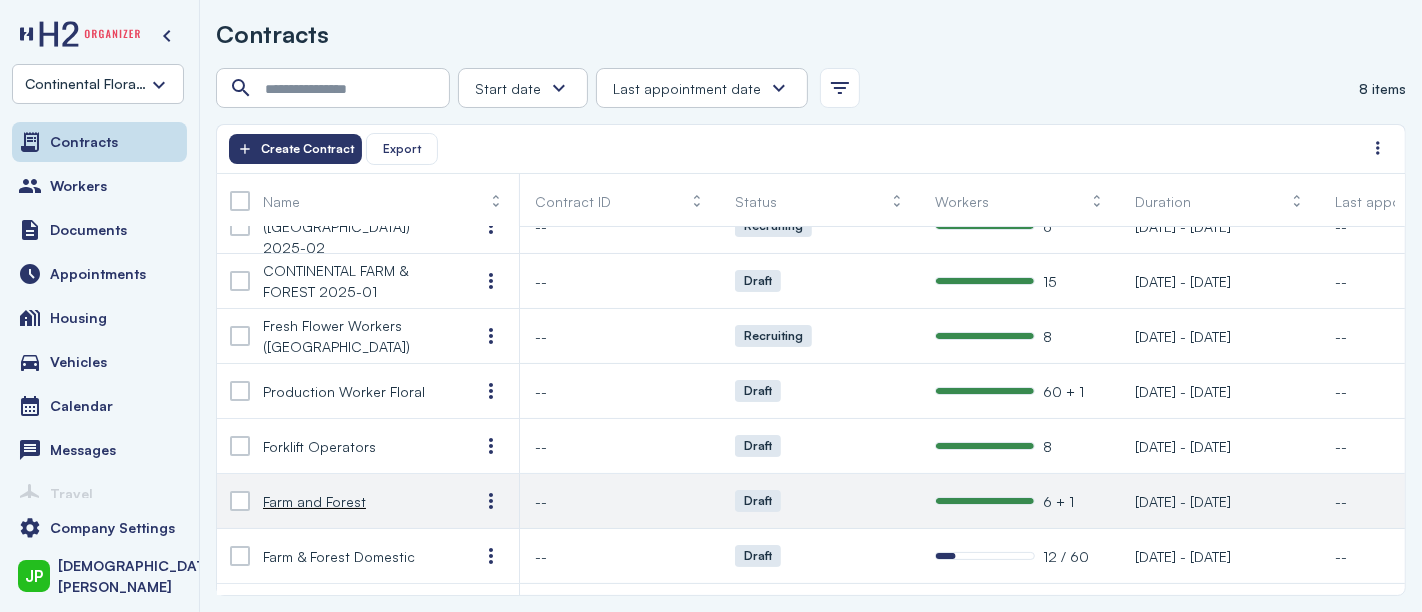 scroll, scrollTop: 0, scrollLeft: 0, axis: both 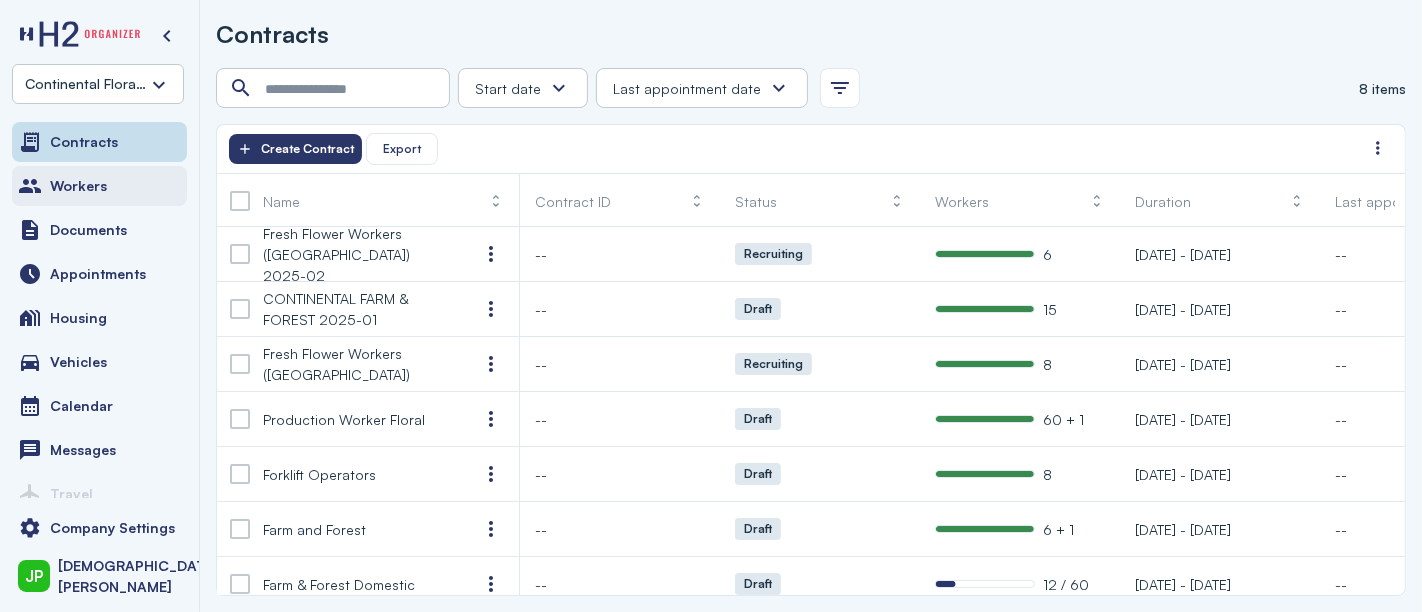 click on "Workers" at bounding box center (99, 186) 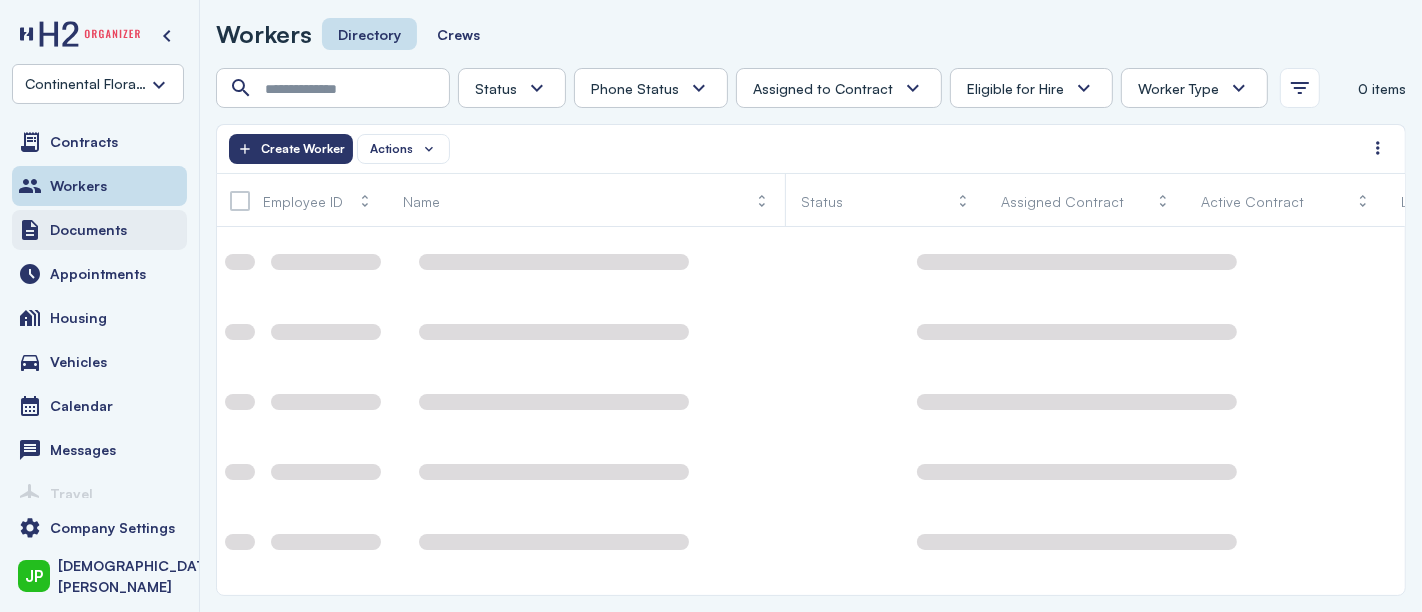 click on "Documents" at bounding box center [88, 230] 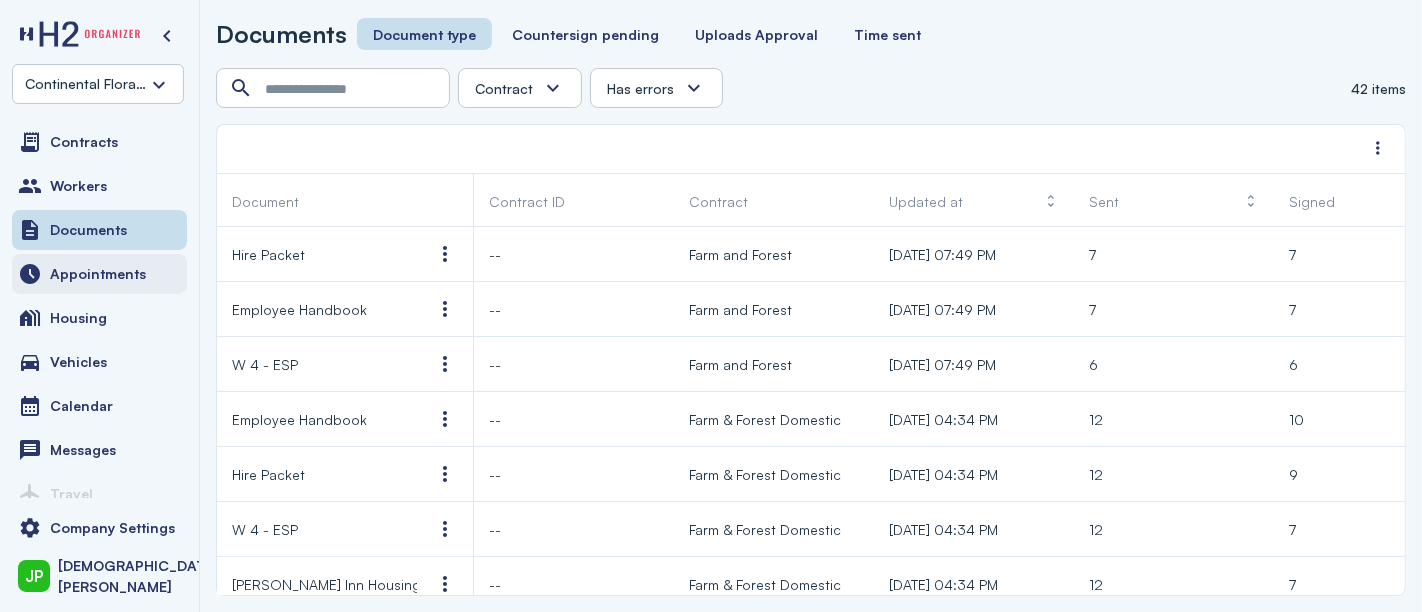 click on "Appointments" at bounding box center (99, 274) 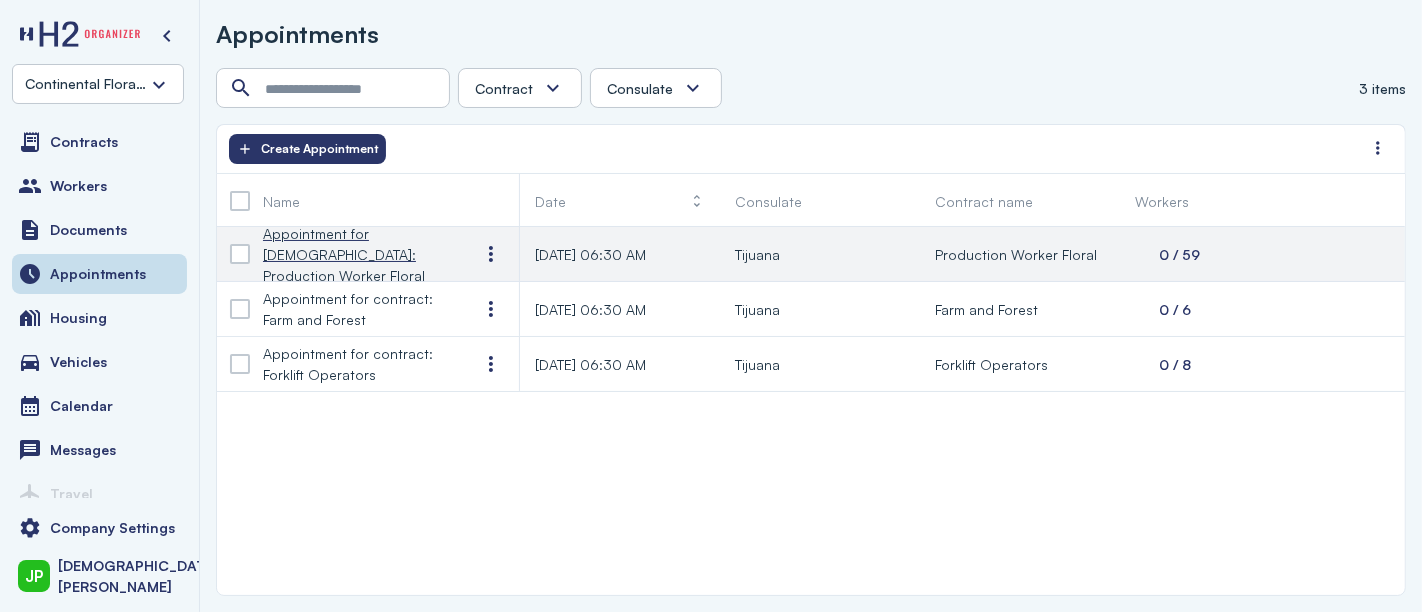 click on "Appointment for [DEMOGRAPHIC_DATA]: Production Worker Floral" at bounding box center [355, 254] 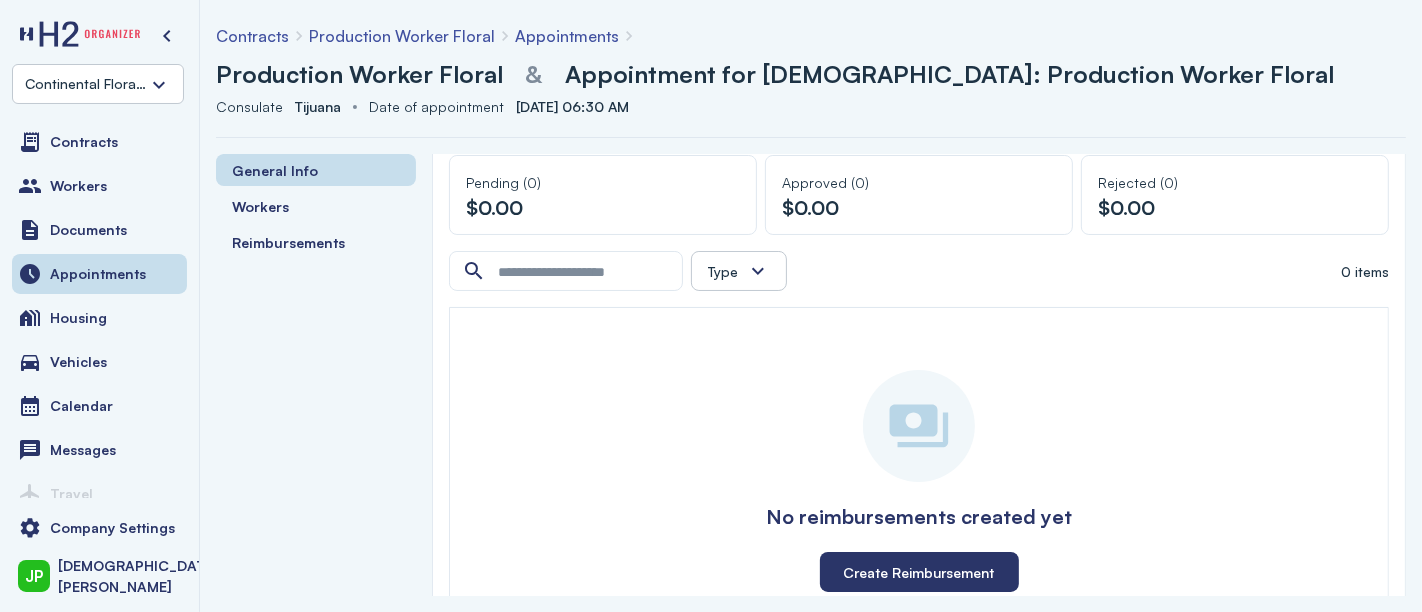 scroll, scrollTop: 728, scrollLeft: 0, axis: vertical 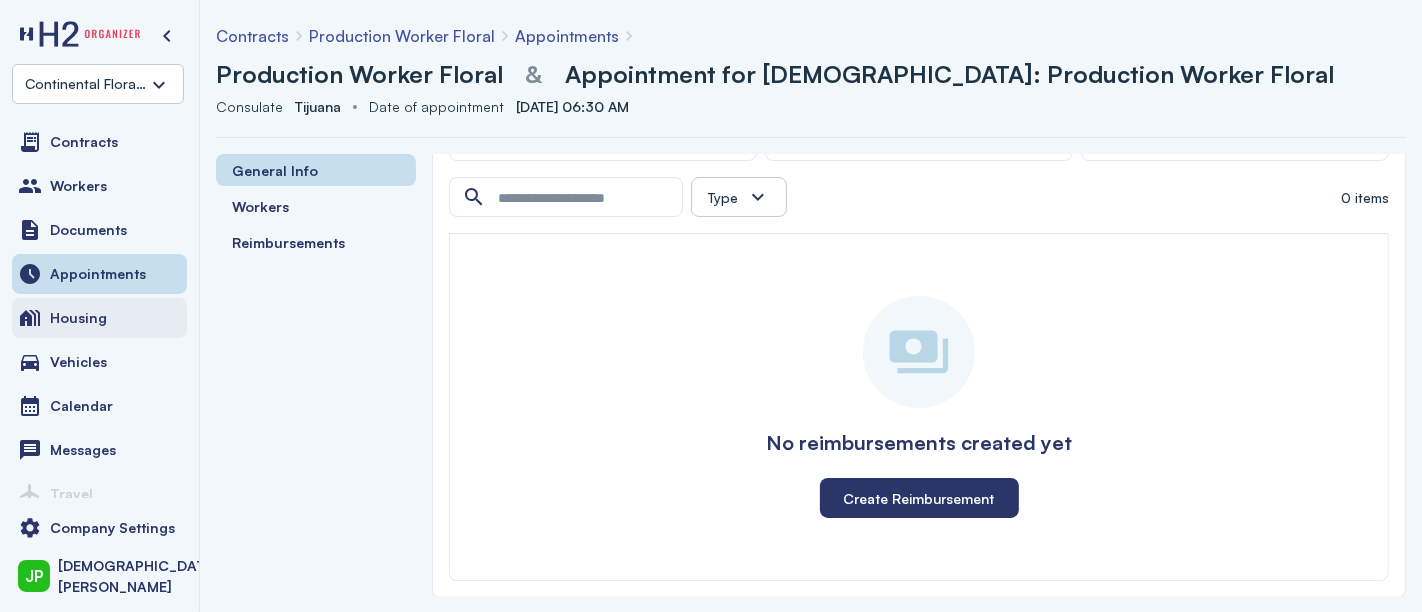 click on "Housing" at bounding box center (99, 318) 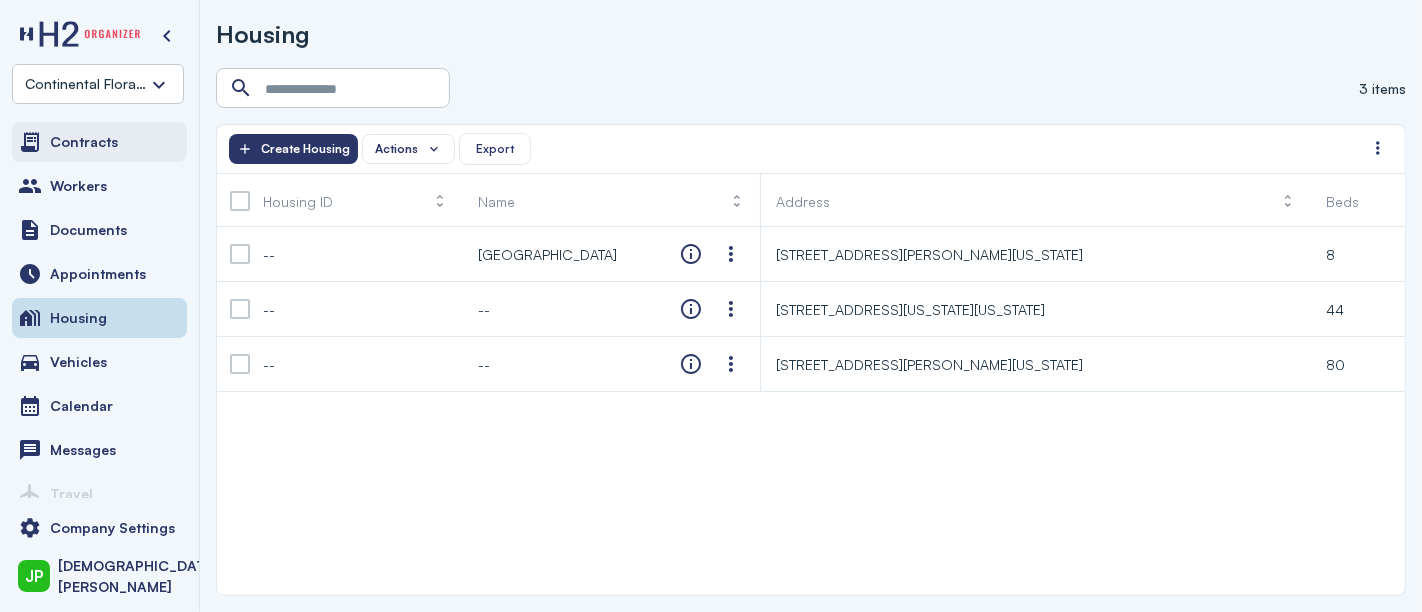 click on "Contracts" at bounding box center [99, 142] 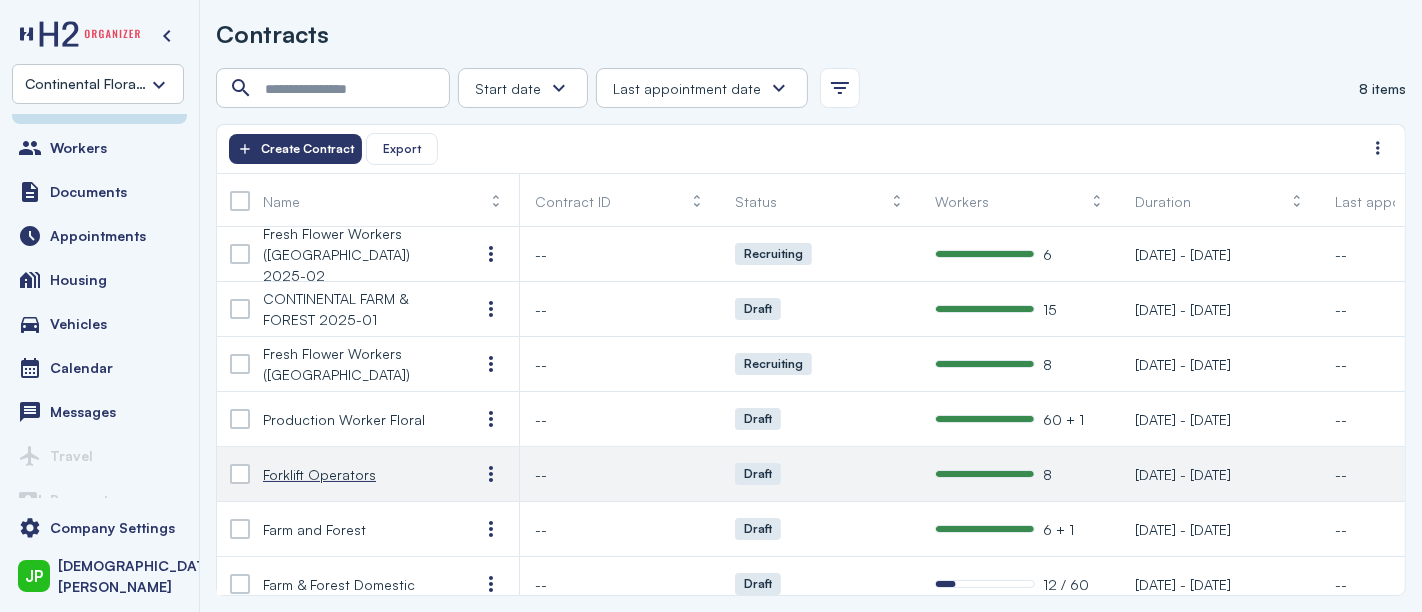scroll, scrollTop: 59, scrollLeft: 0, axis: vertical 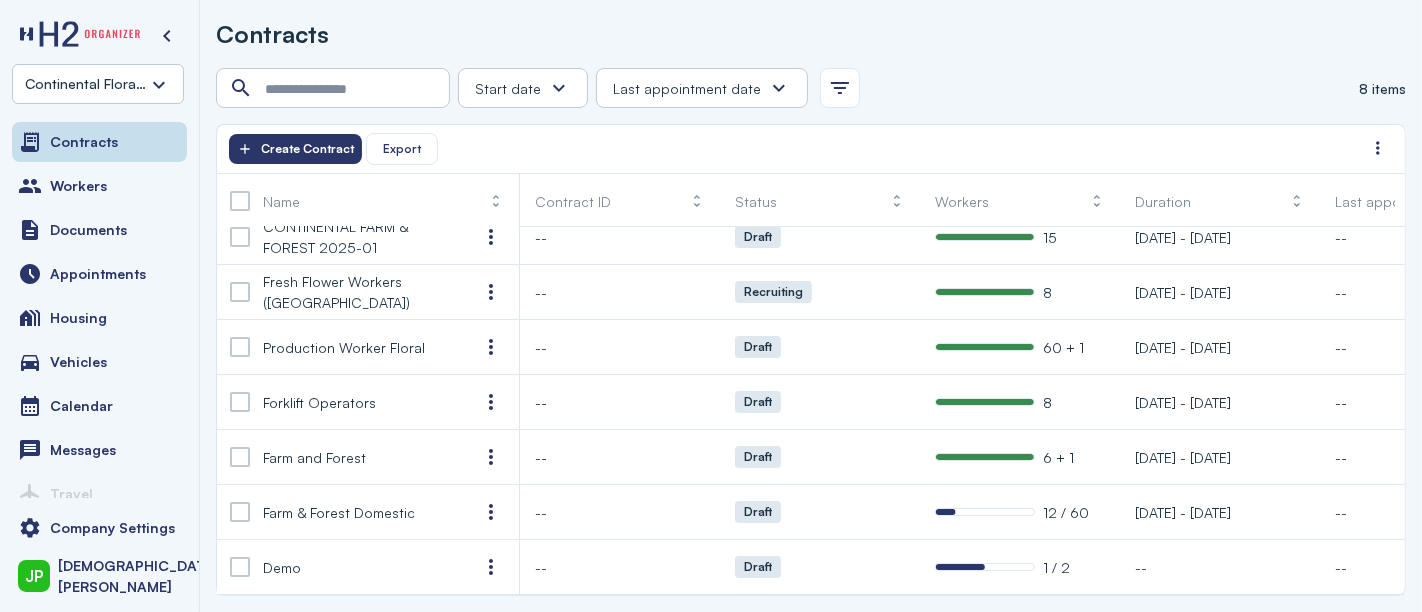 click 